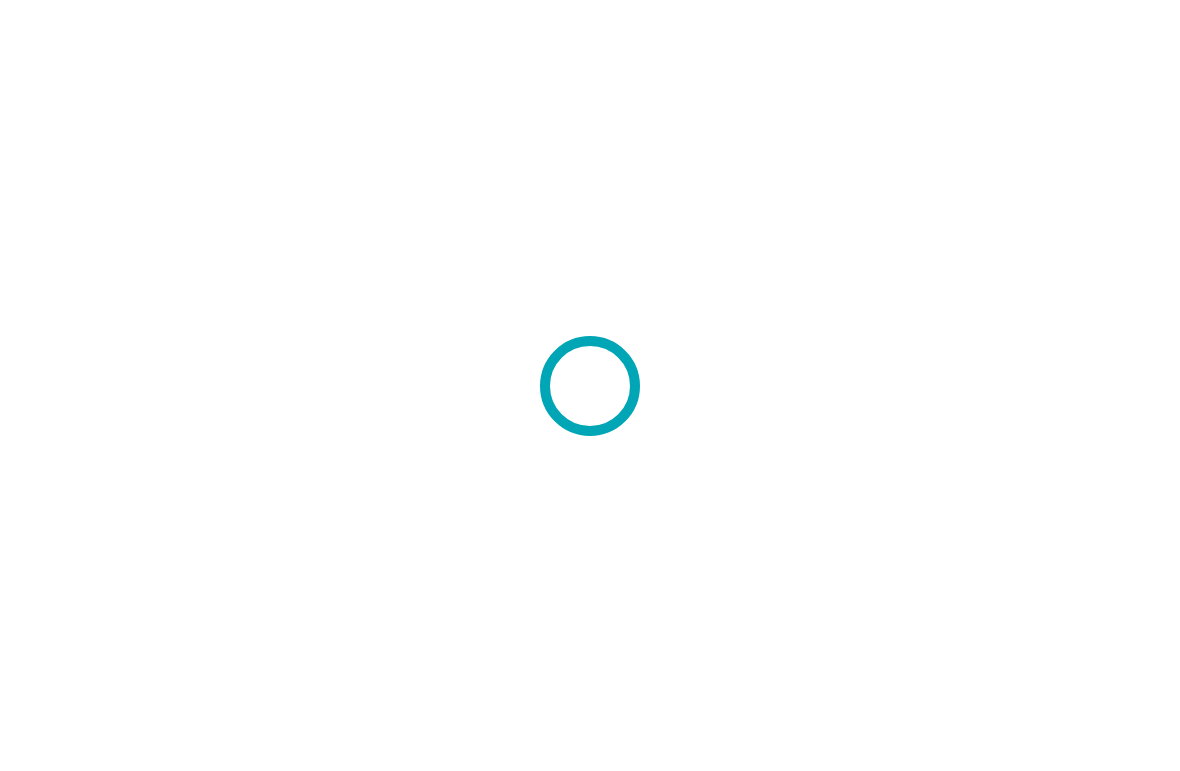 scroll, scrollTop: 0, scrollLeft: 0, axis: both 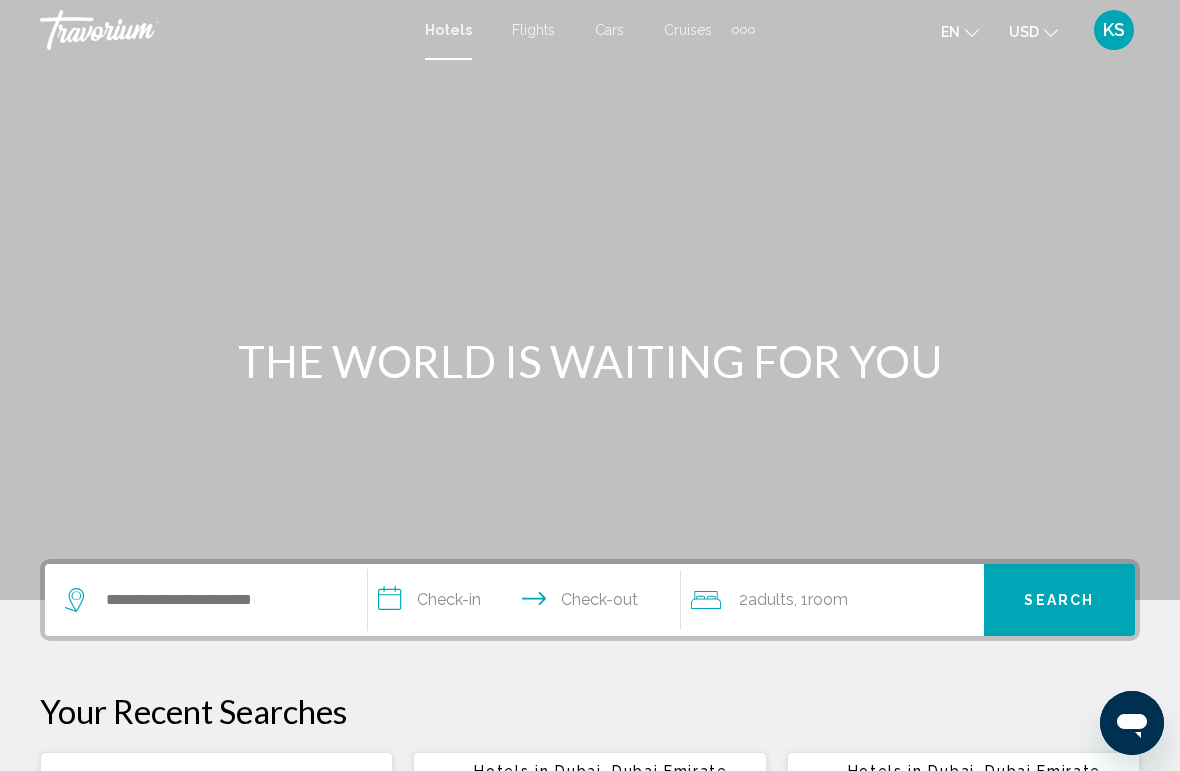 click at bounding box center (206, 600) 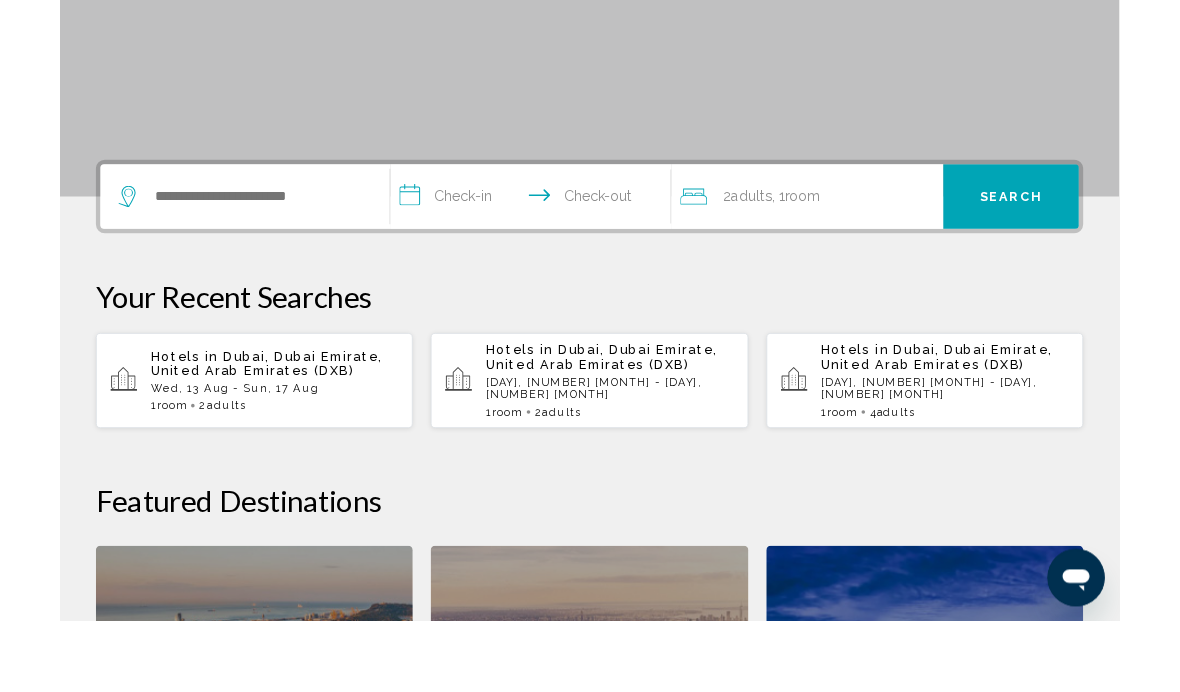 scroll, scrollTop: 415, scrollLeft: 0, axis: vertical 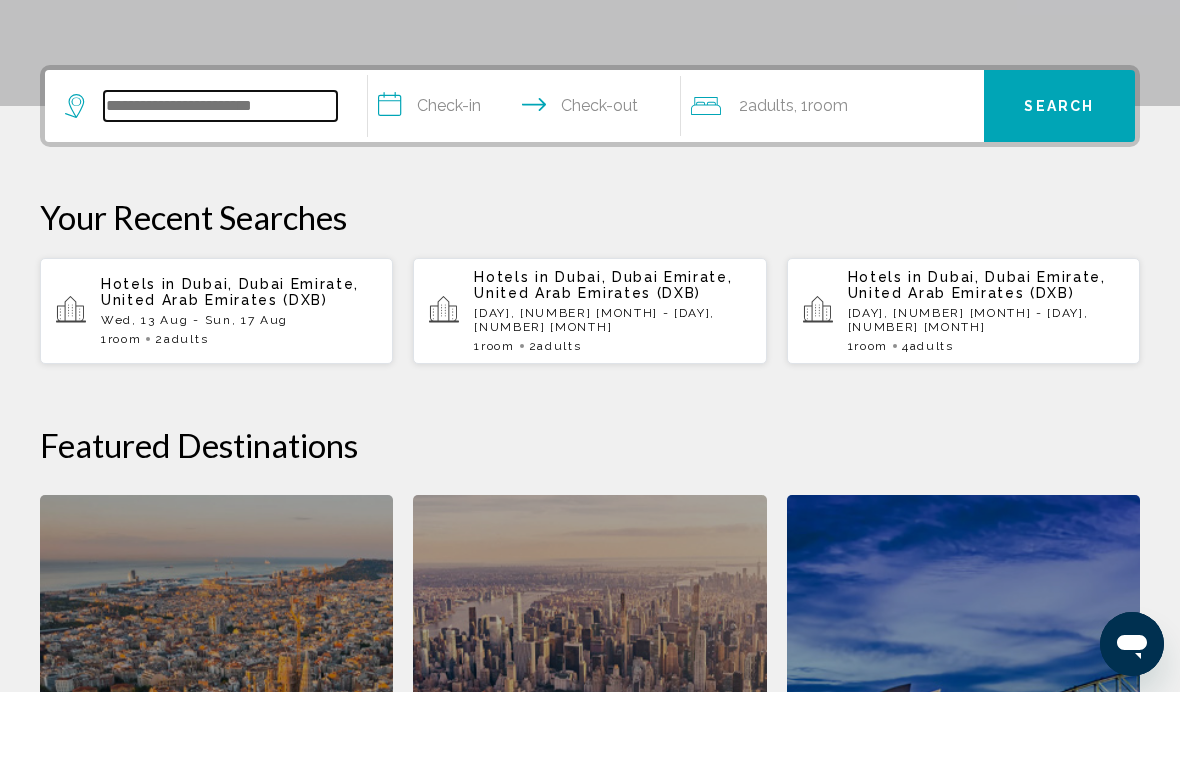 click at bounding box center (220, 185) 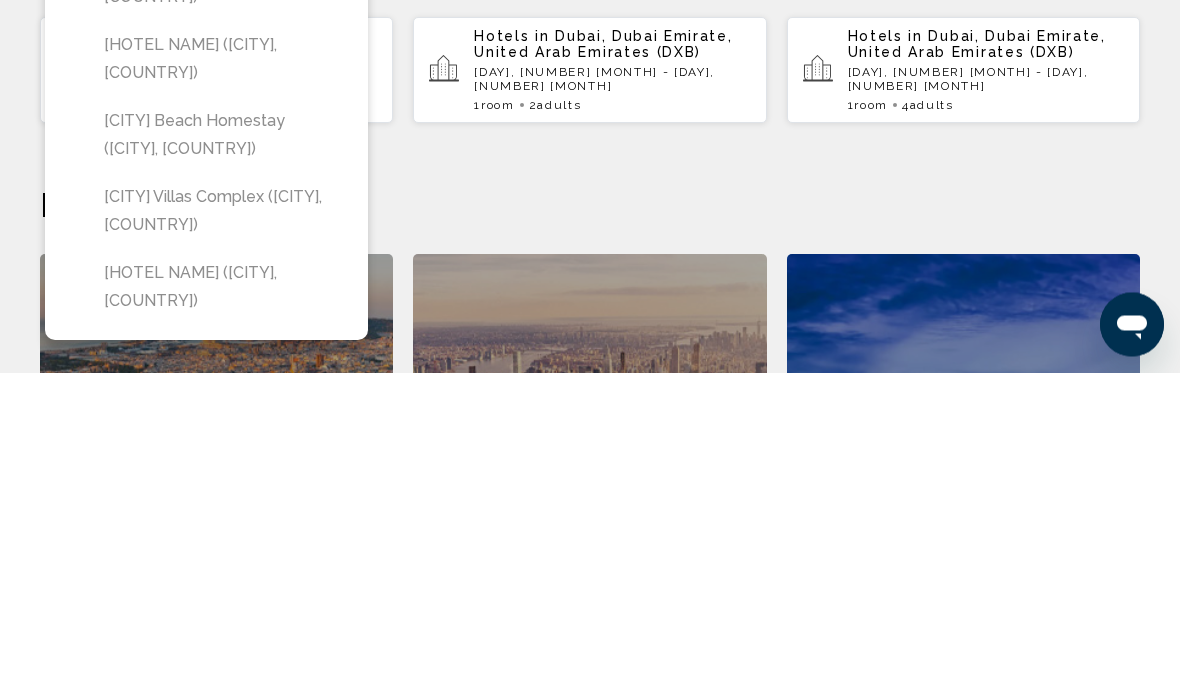 click on "Featured Destinations" 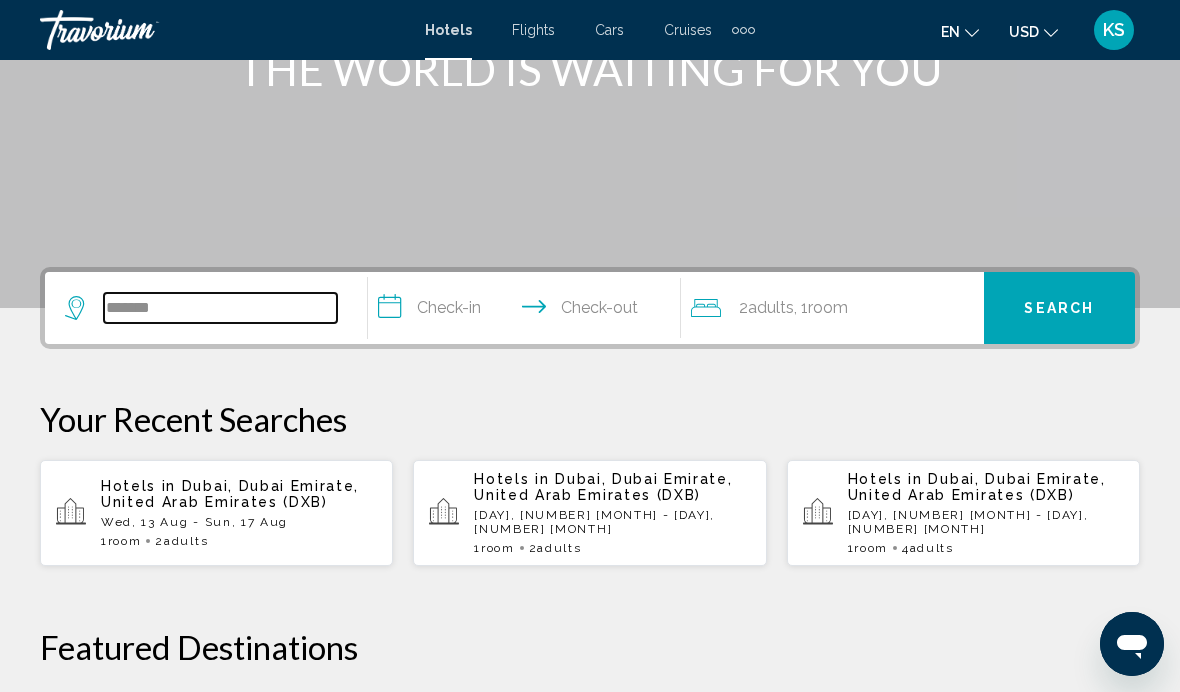 click on "******" at bounding box center [220, 308] 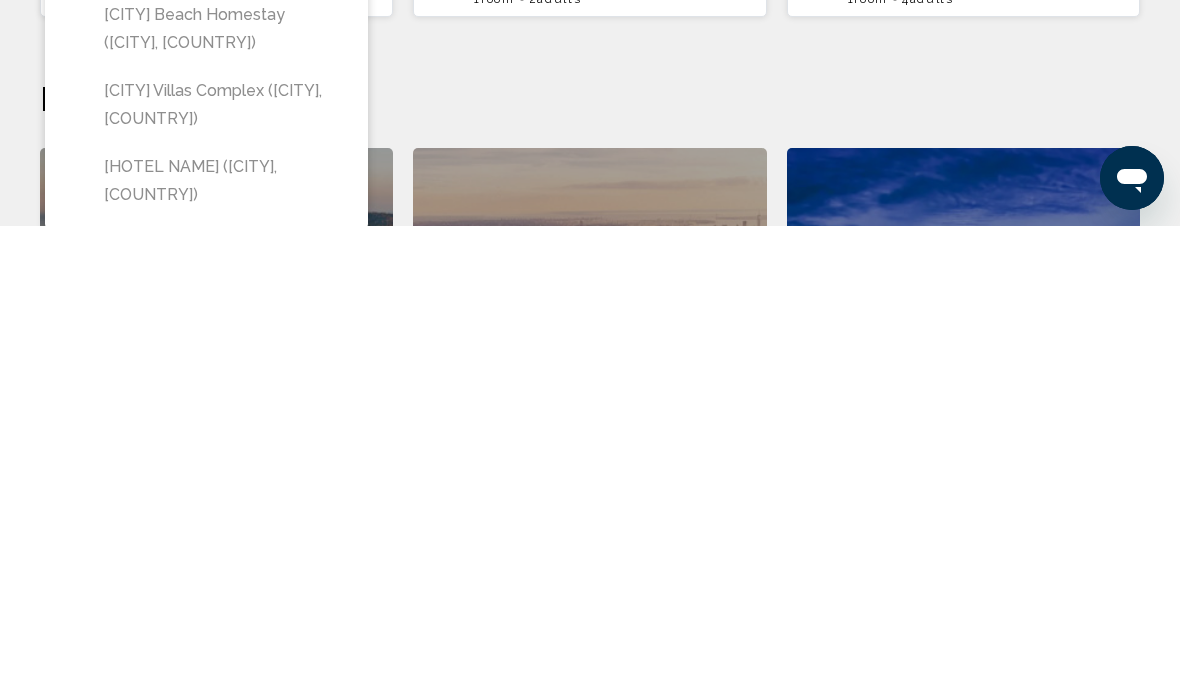 scroll, scrollTop: 376, scrollLeft: 0, axis: vertical 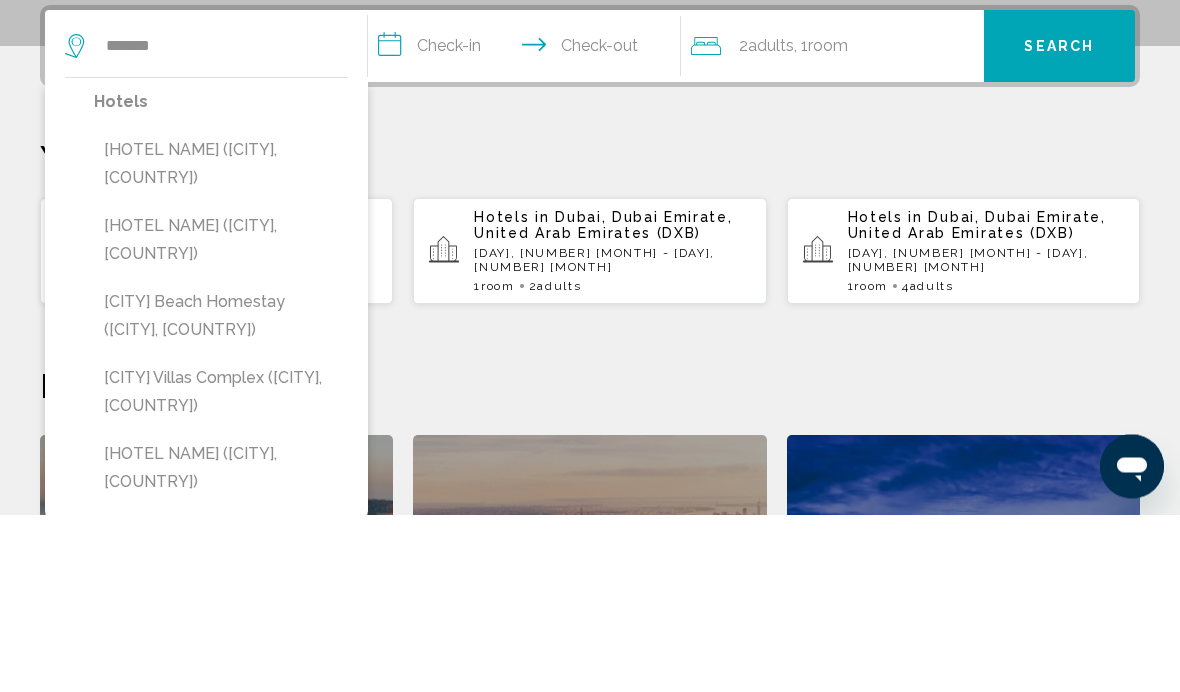 click on "[HOTEL NAME] ([CITY], [COUNTRY])" at bounding box center (221, 418) 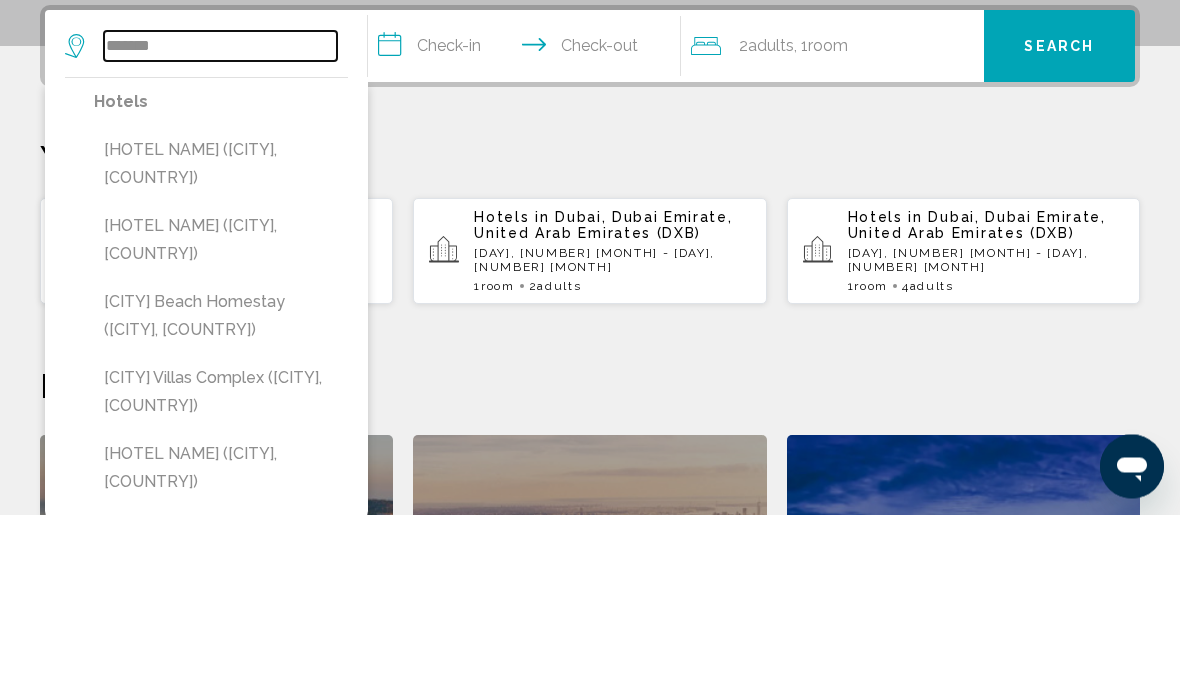 type on "**********" 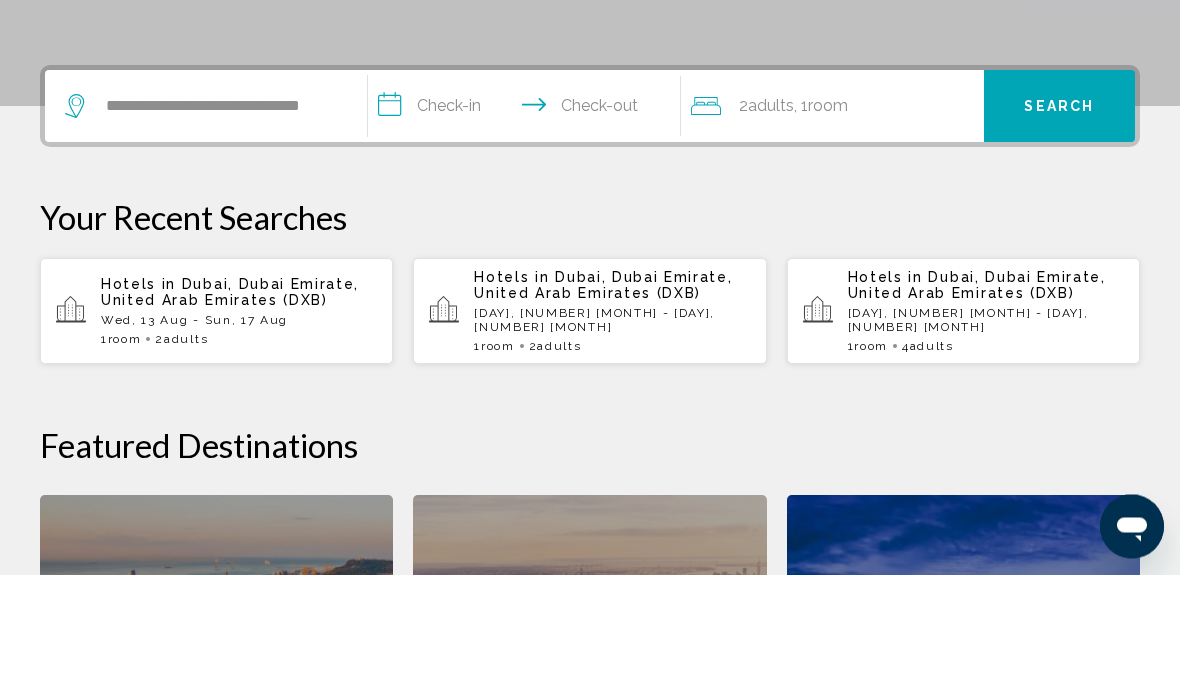 click on "**********" at bounding box center (528, 227) 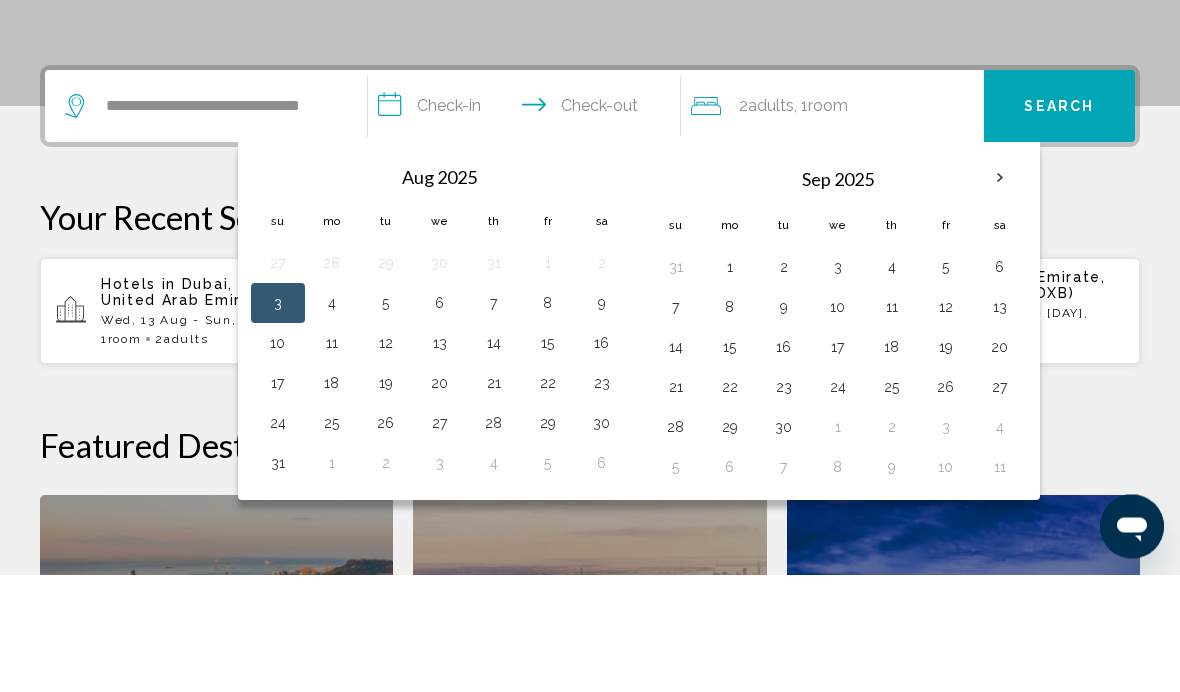 scroll, scrollTop: 494, scrollLeft: 0, axis: vertical 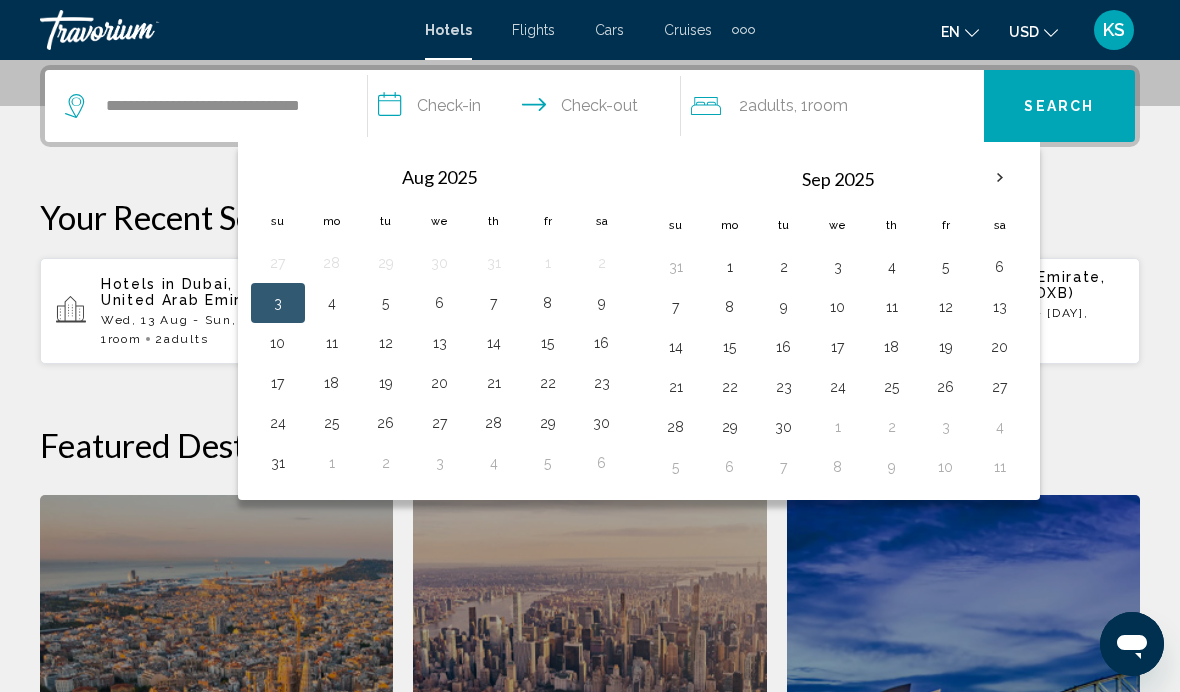 click on "5" at bounding box center (386, 303) 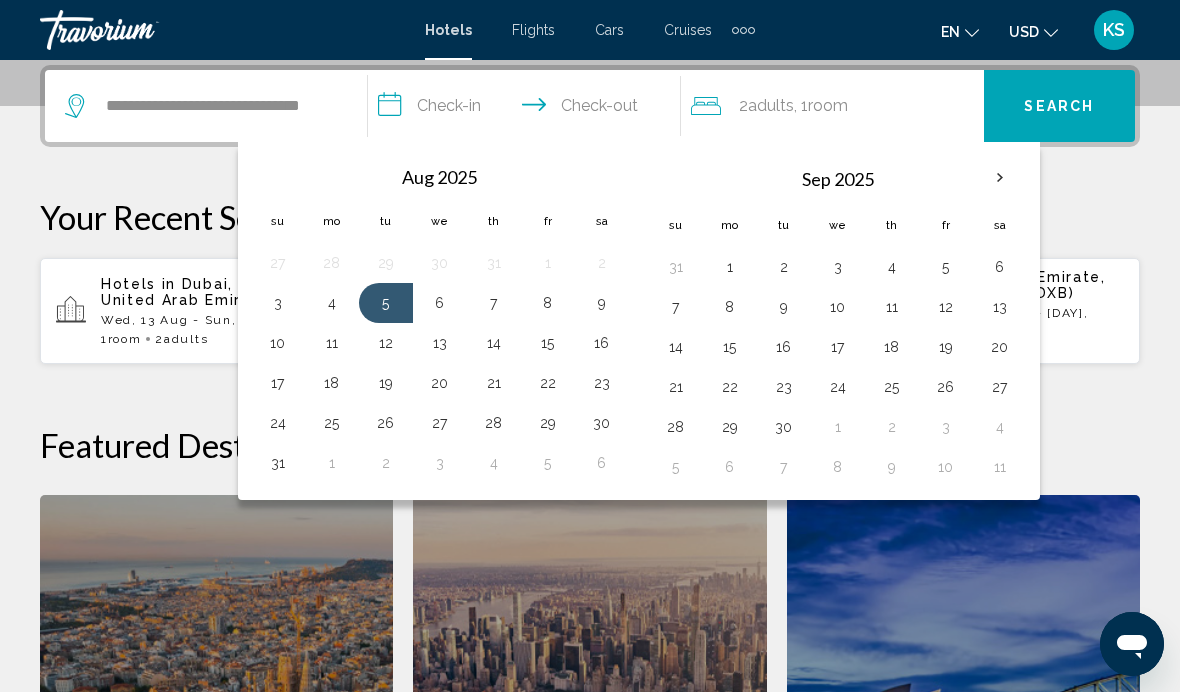 click on "3" at bounding box center (278, 303) 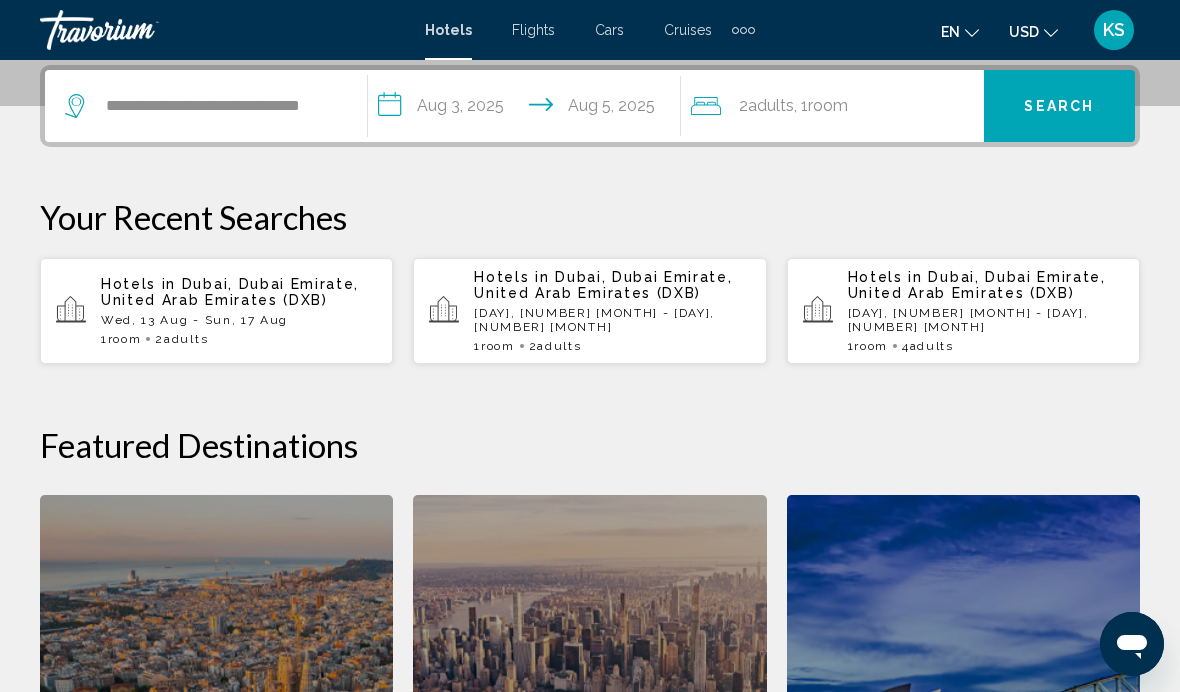 click on "Room" 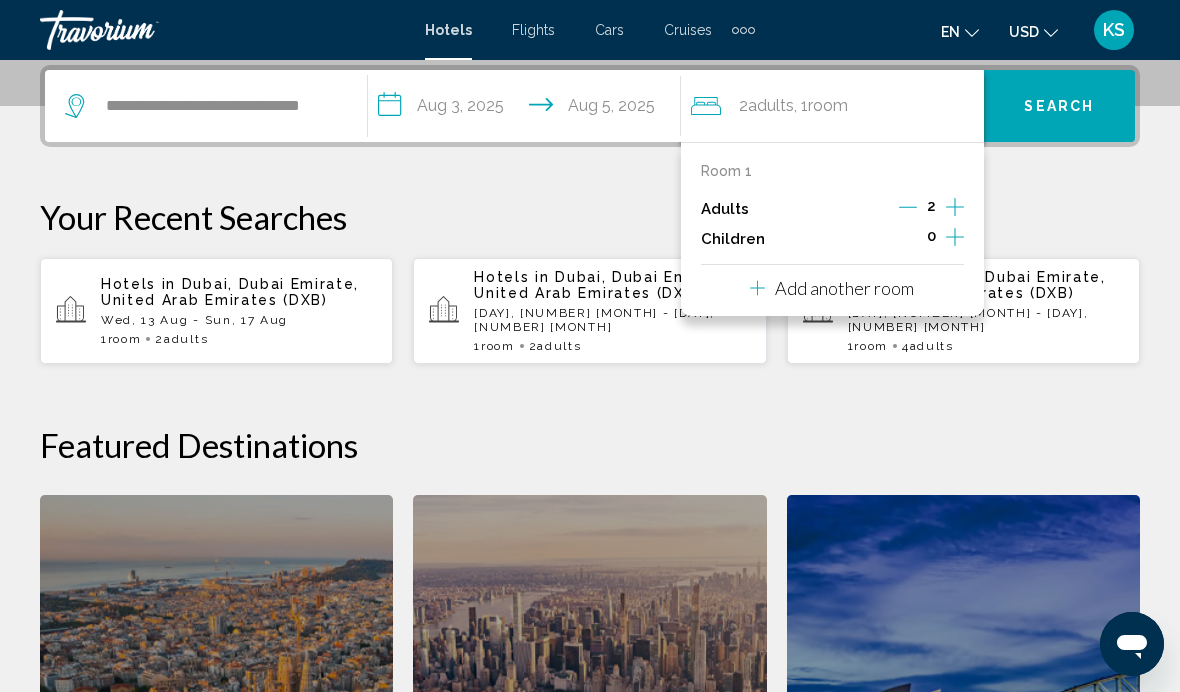 click 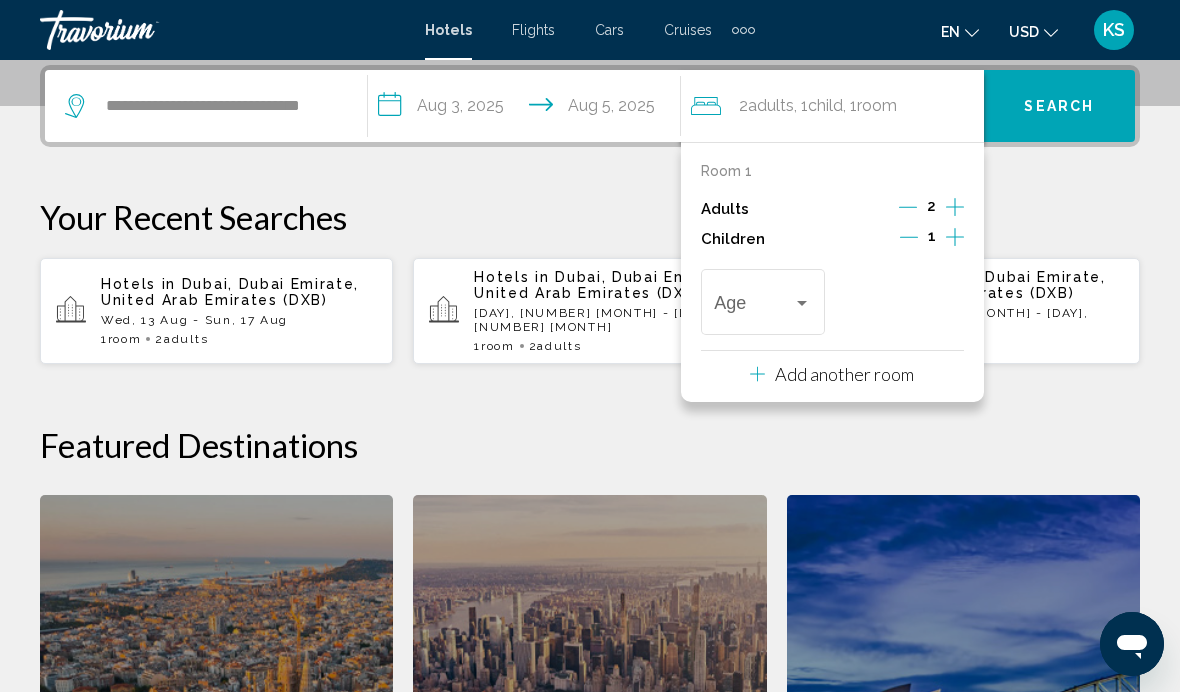 click 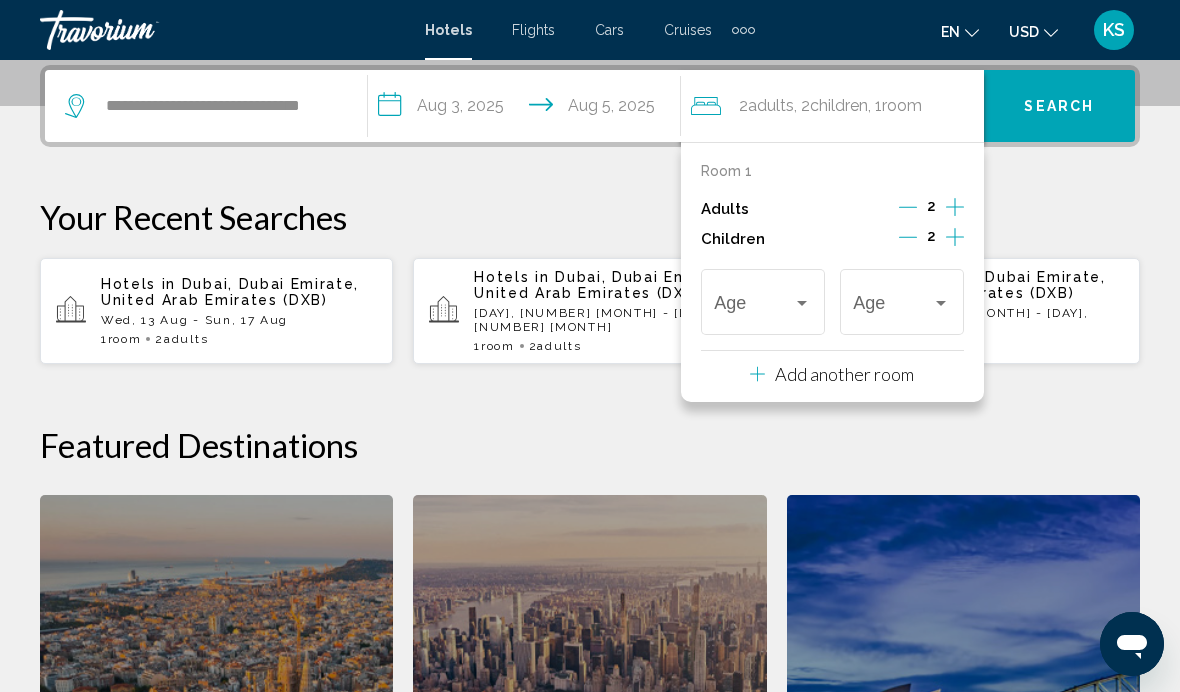 click on "**********" at bounding box center [528, 109] 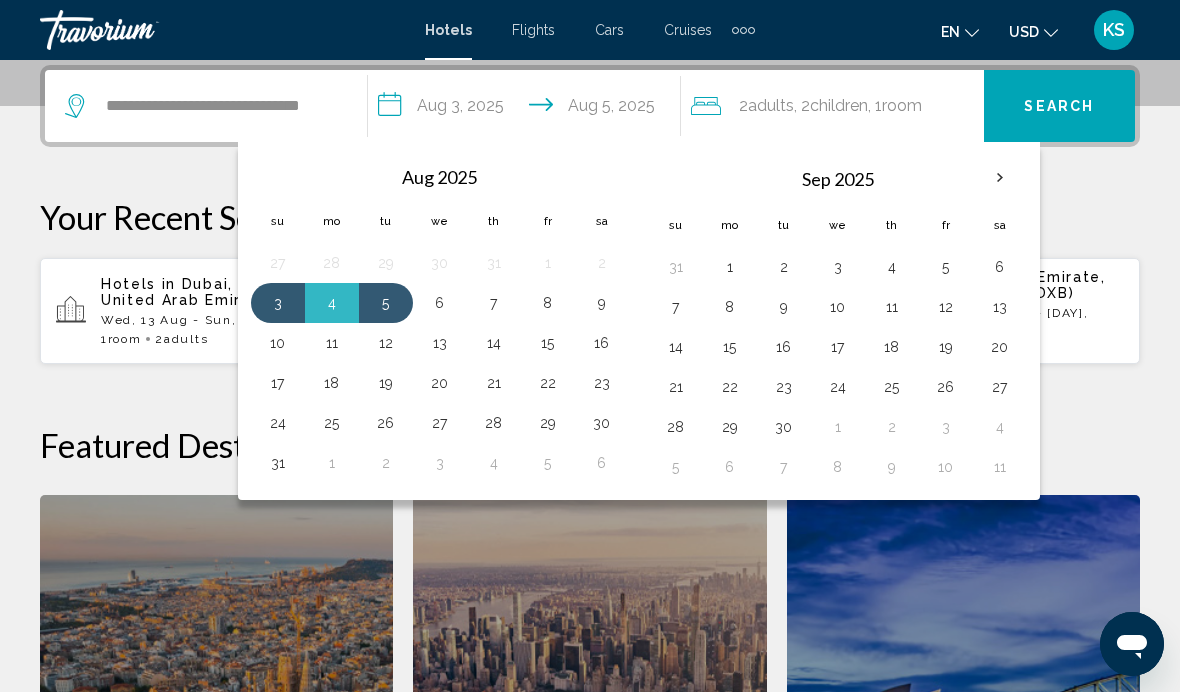 click on "4" at bounding box center (332, 303) 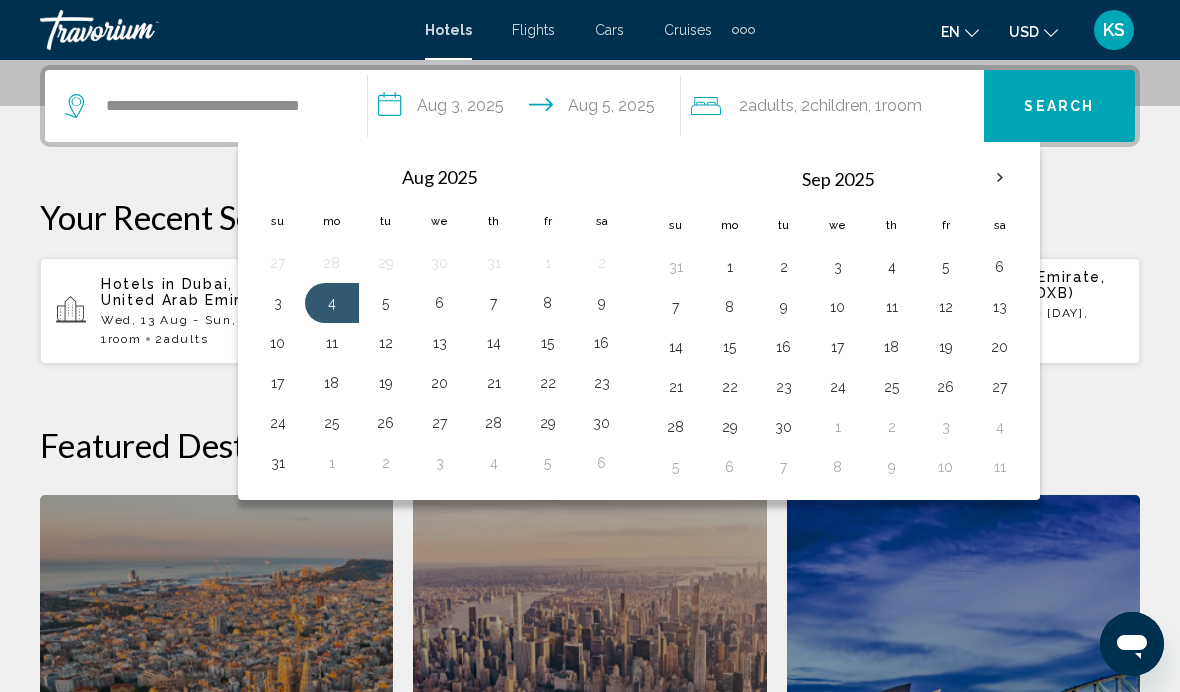 click on "3" at bounding box center (278, 303) 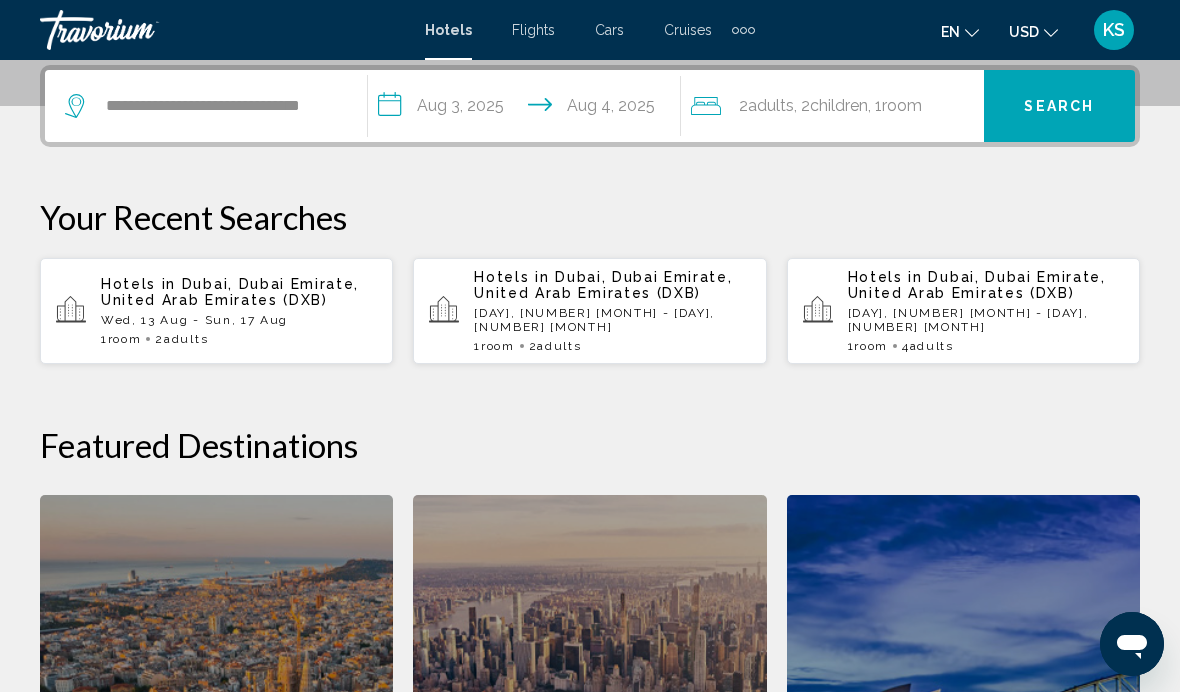 click on "**********" at bounding box center (528, 109) 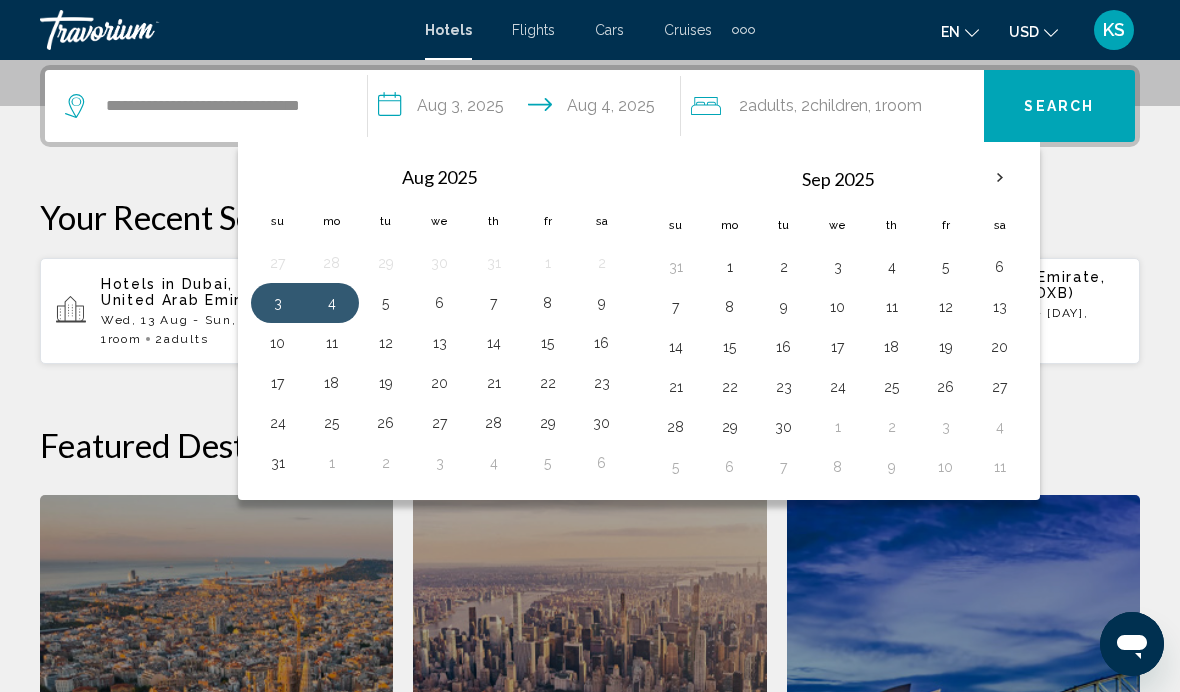 click on "Room" 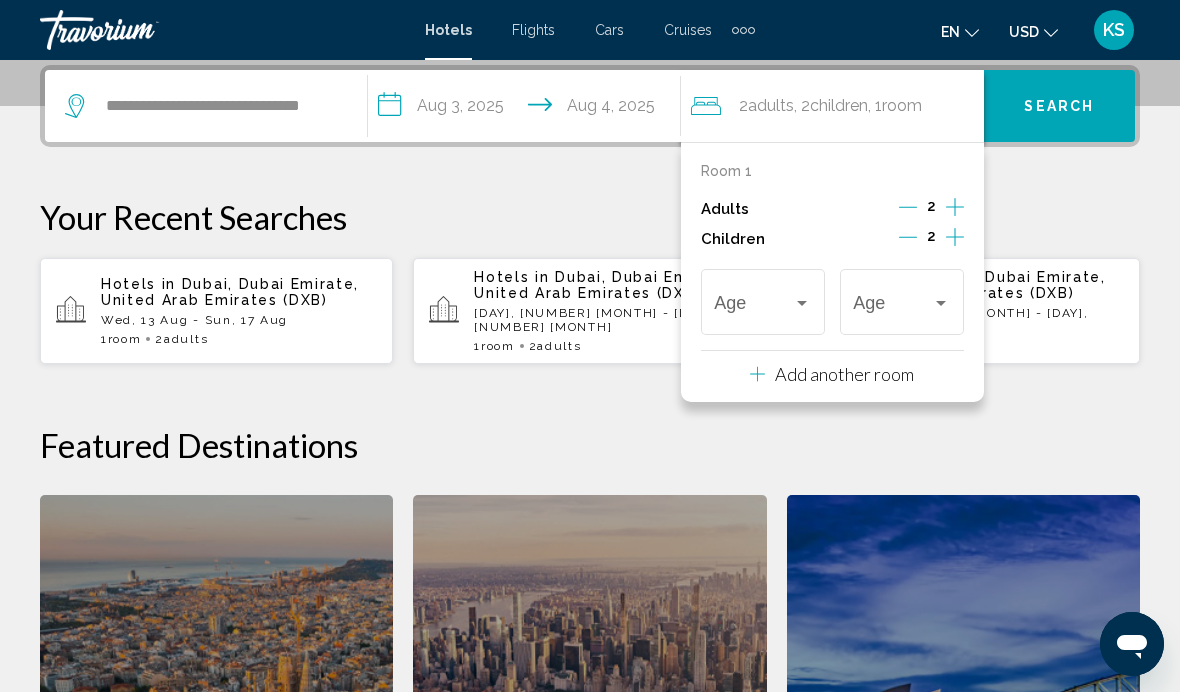 click at bounding box center [753, 307] 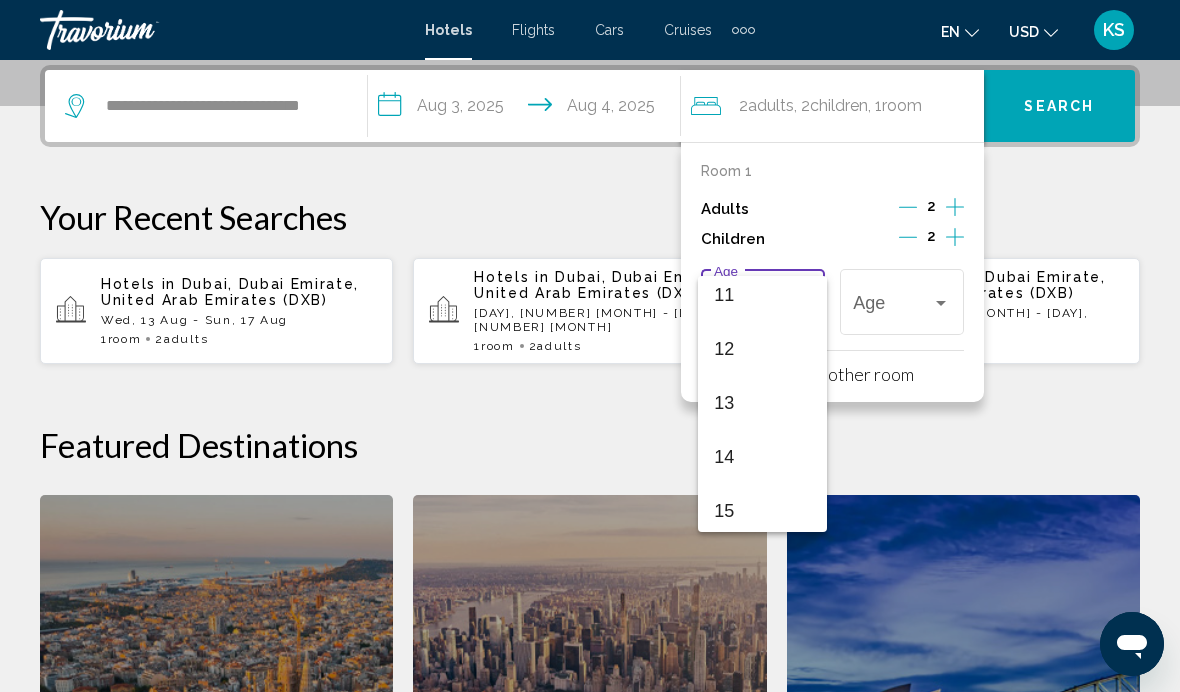scroll, scrollTop: 631, scrollLeft: 0, axis: vertical 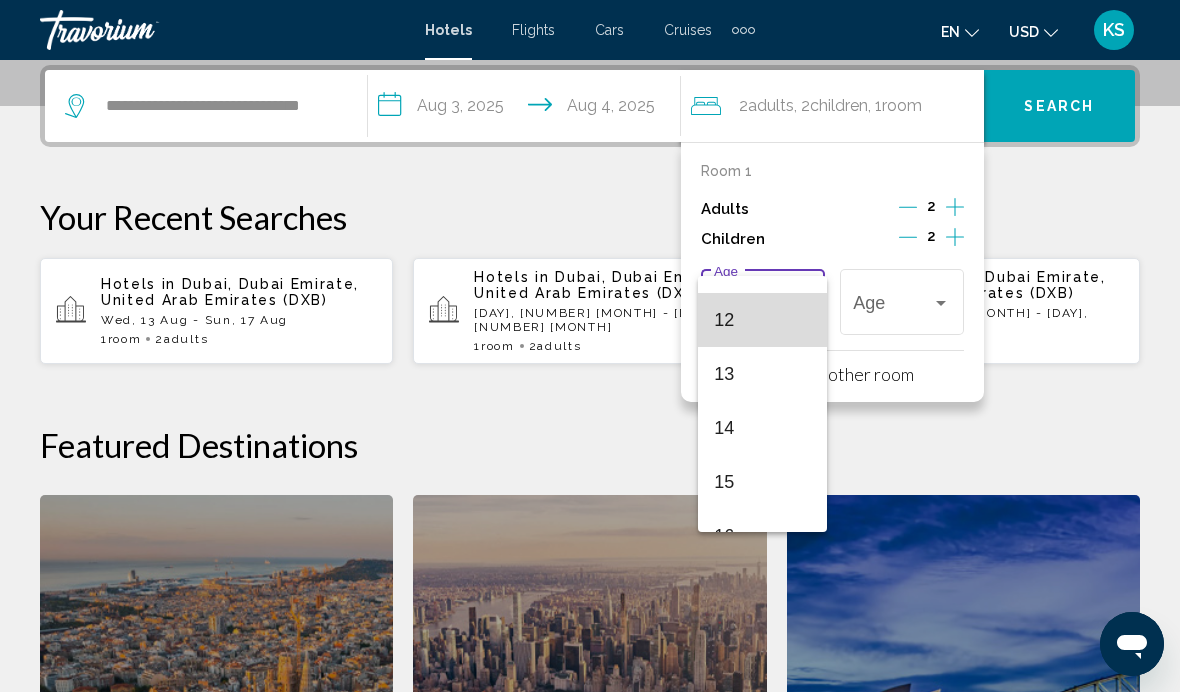 click on "12" at bounding box center (762, 320) 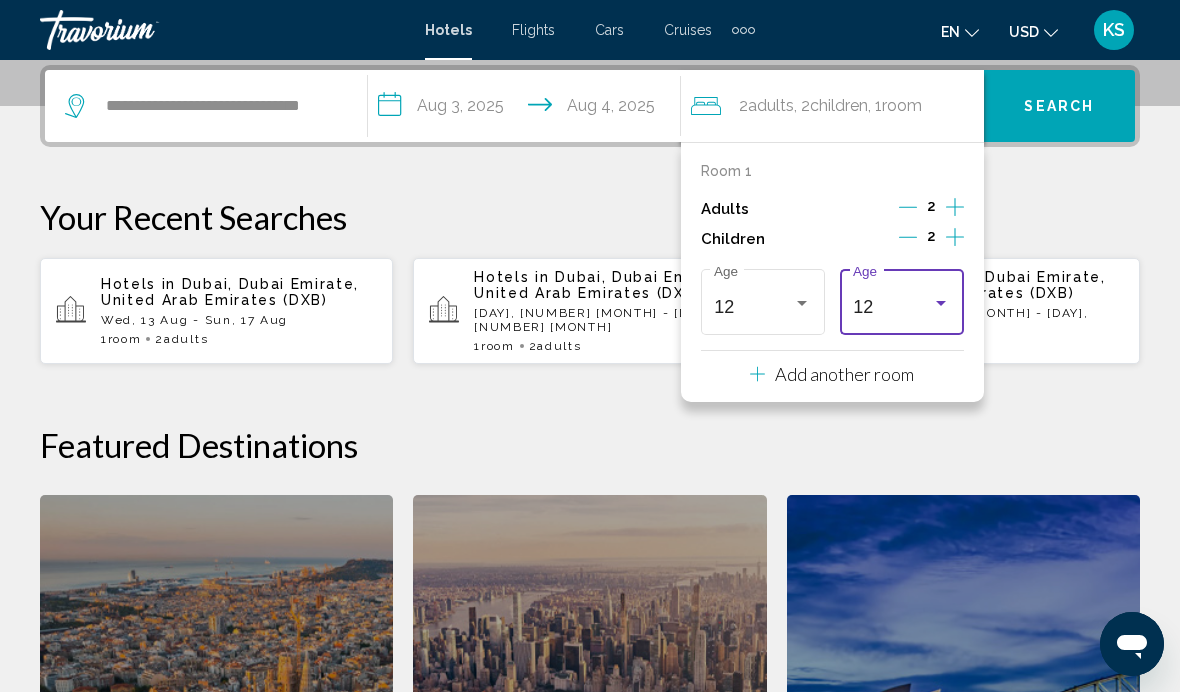 click on "12" at bounding box center [892, 307] 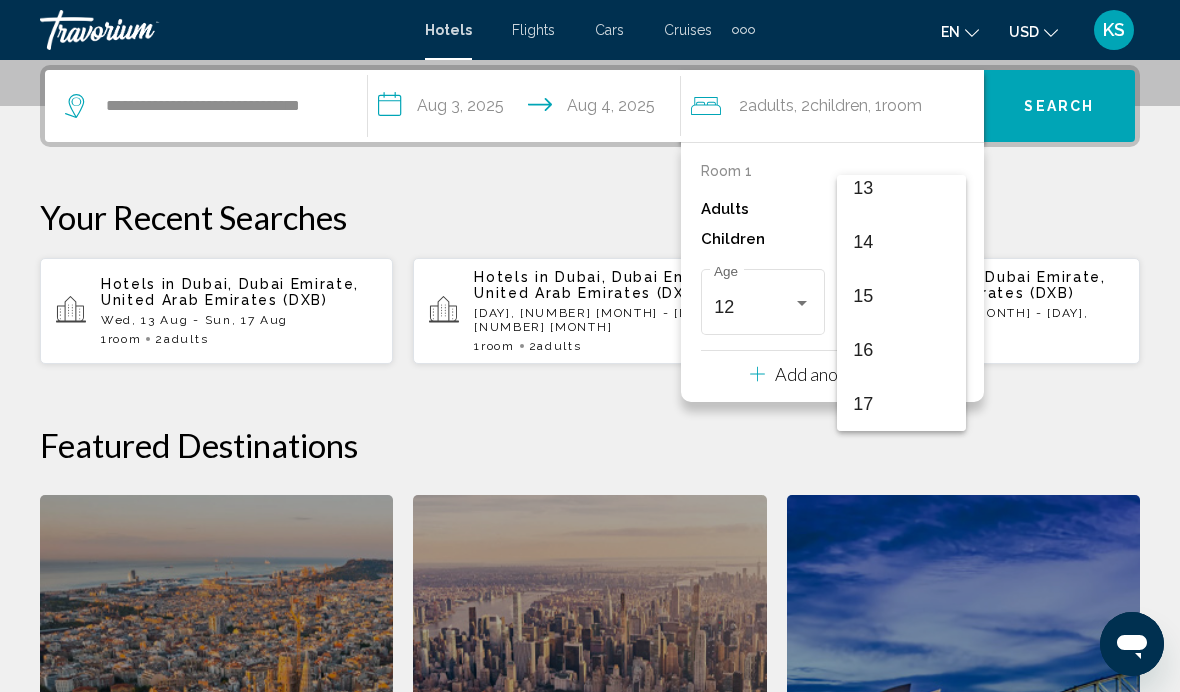 scroll, scrollTop: 716, scrollLeft: 0, axis: vertical 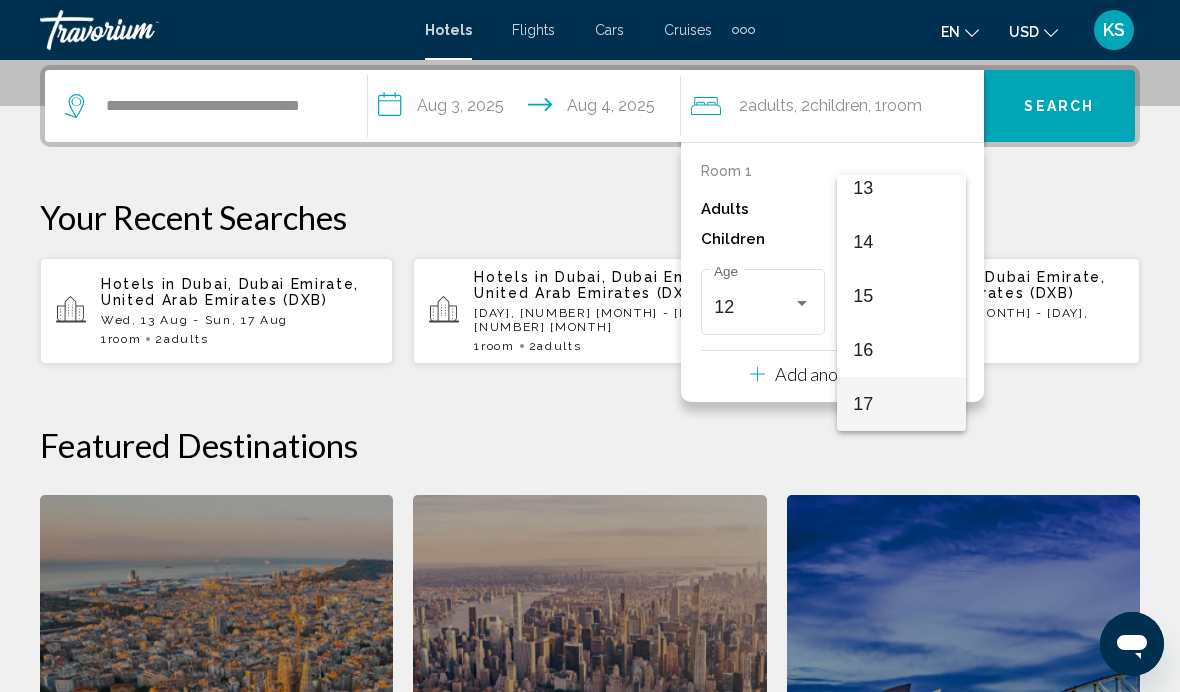 click on "17" at bounding box center [901, 404] 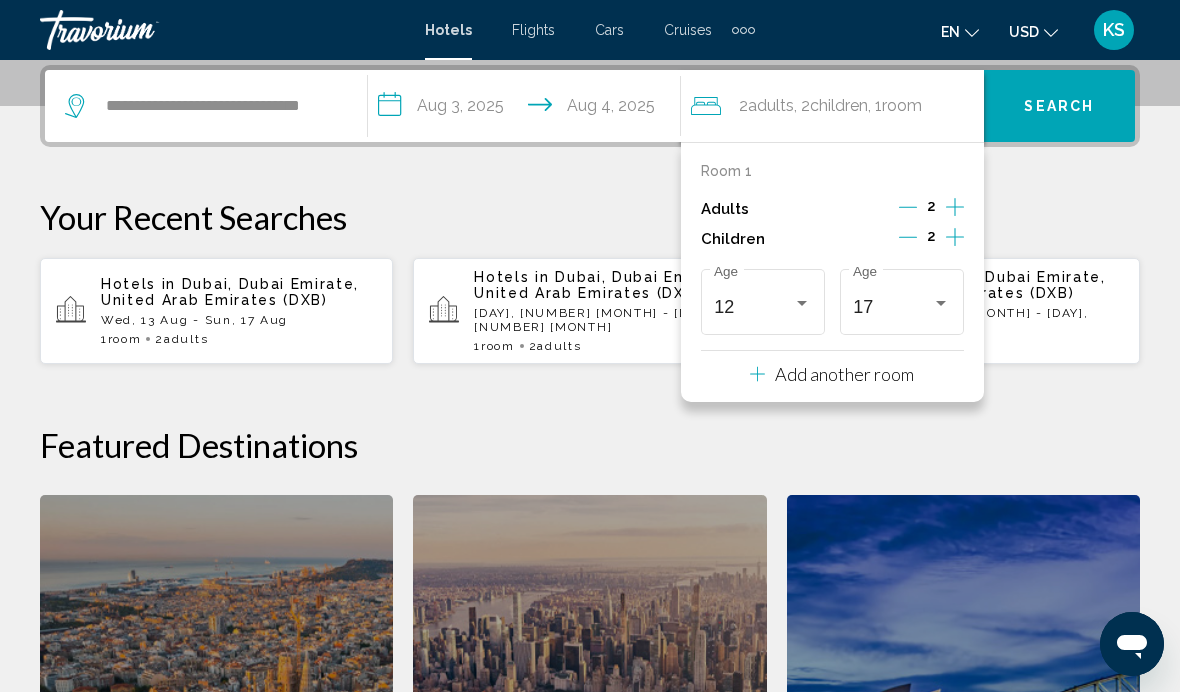 click on "Search" at bounding box center (1059, 107) 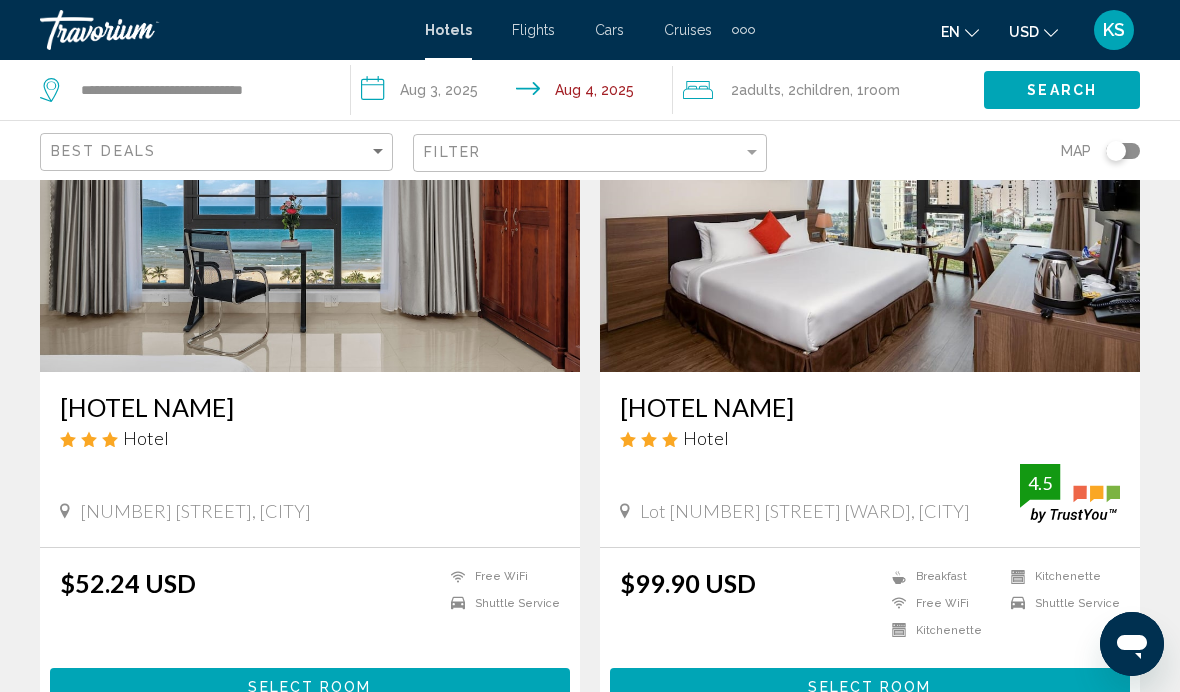 scroll, scrollTop: 189, scrollLeft: 0, axis: vertical 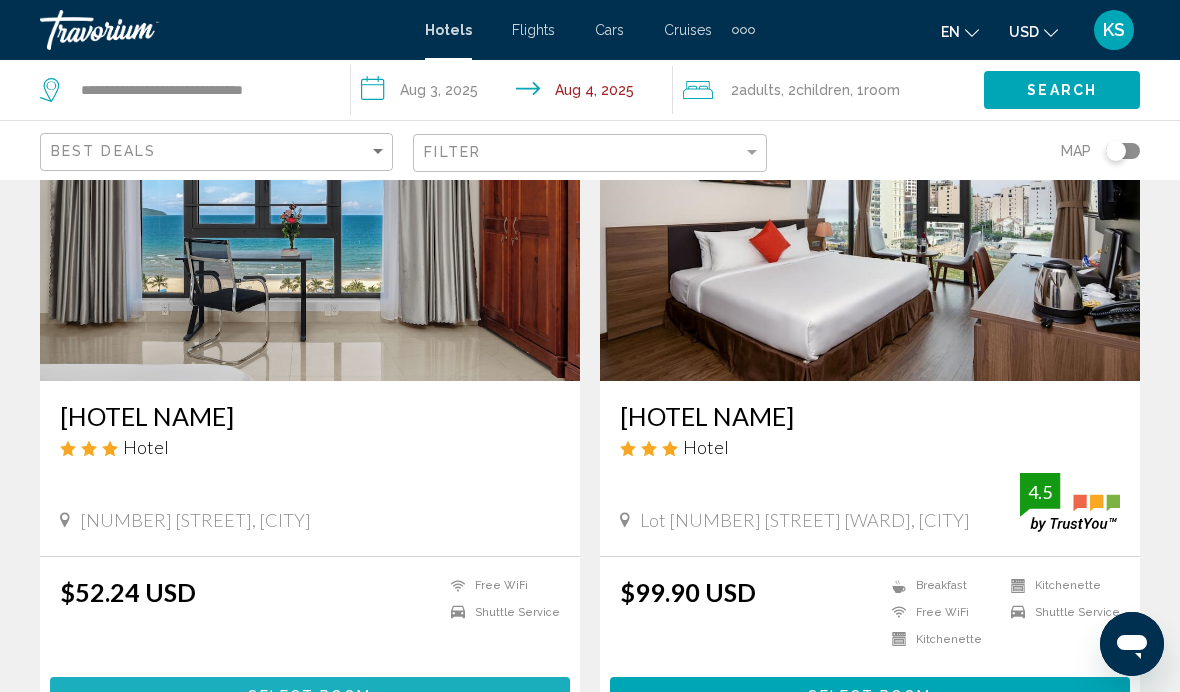 click on "Select Room" at bounding box center (310, 695) 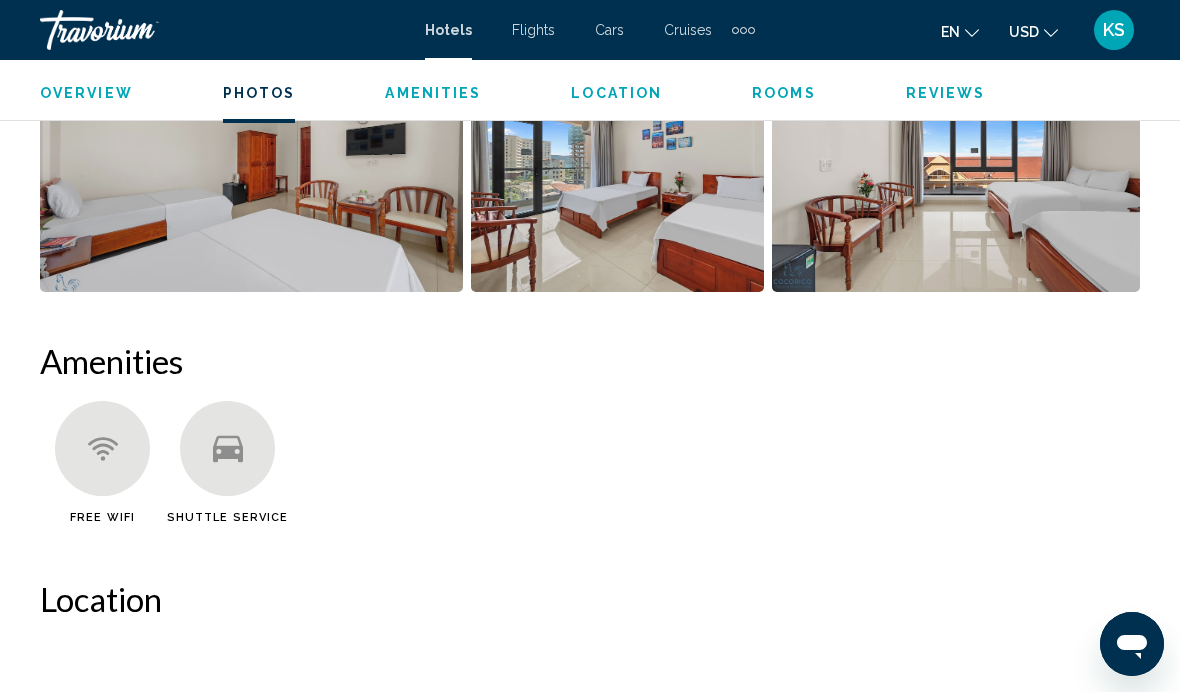 scroll, scrollTop: 1721, scrollLeft: 0, axis: vertical 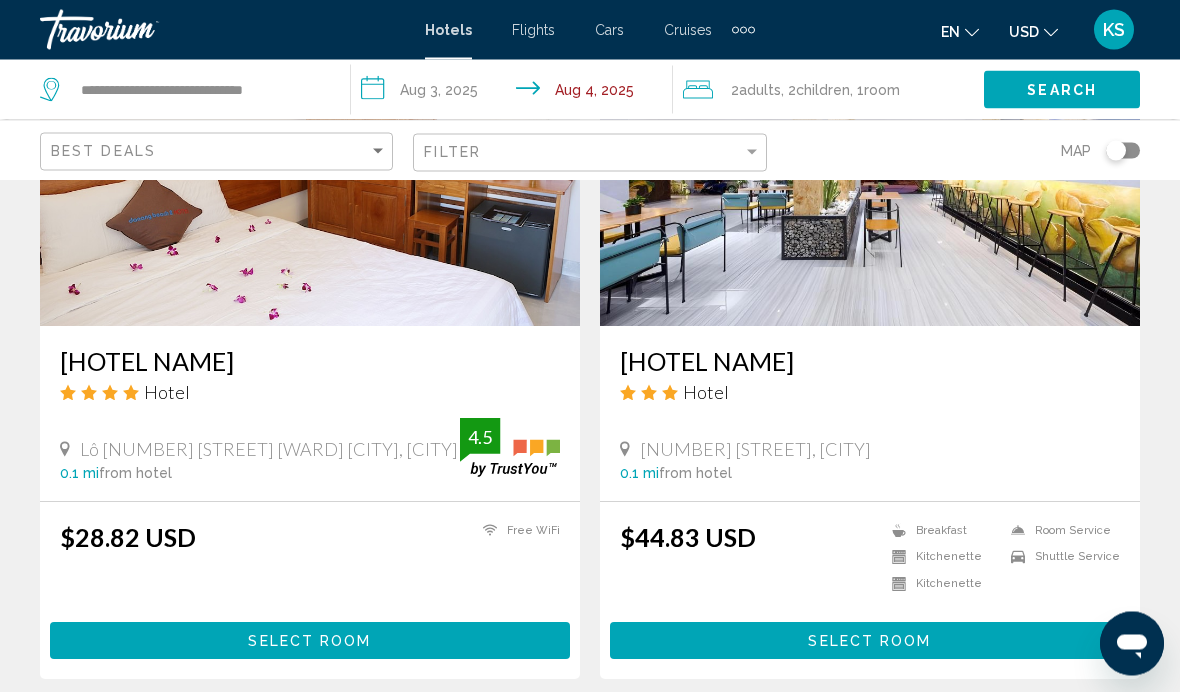 click at bounding box center [870, 167] 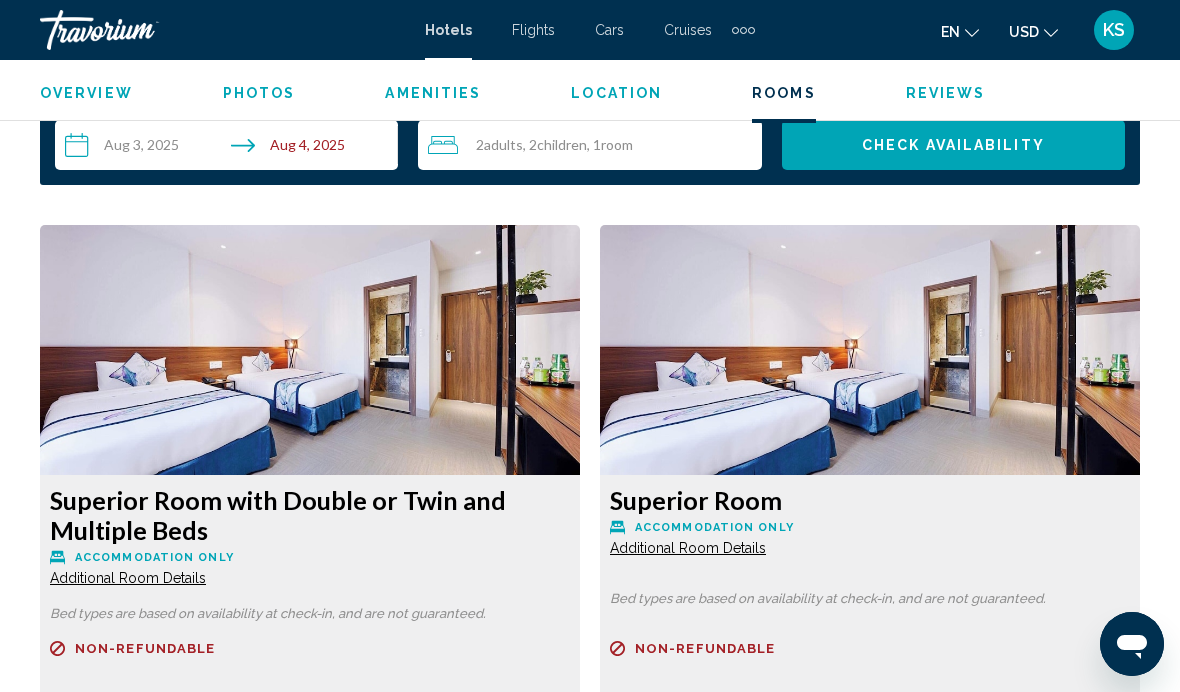 scroll, scrollTop: 2928, scrollLeft: 0, axis: vertical 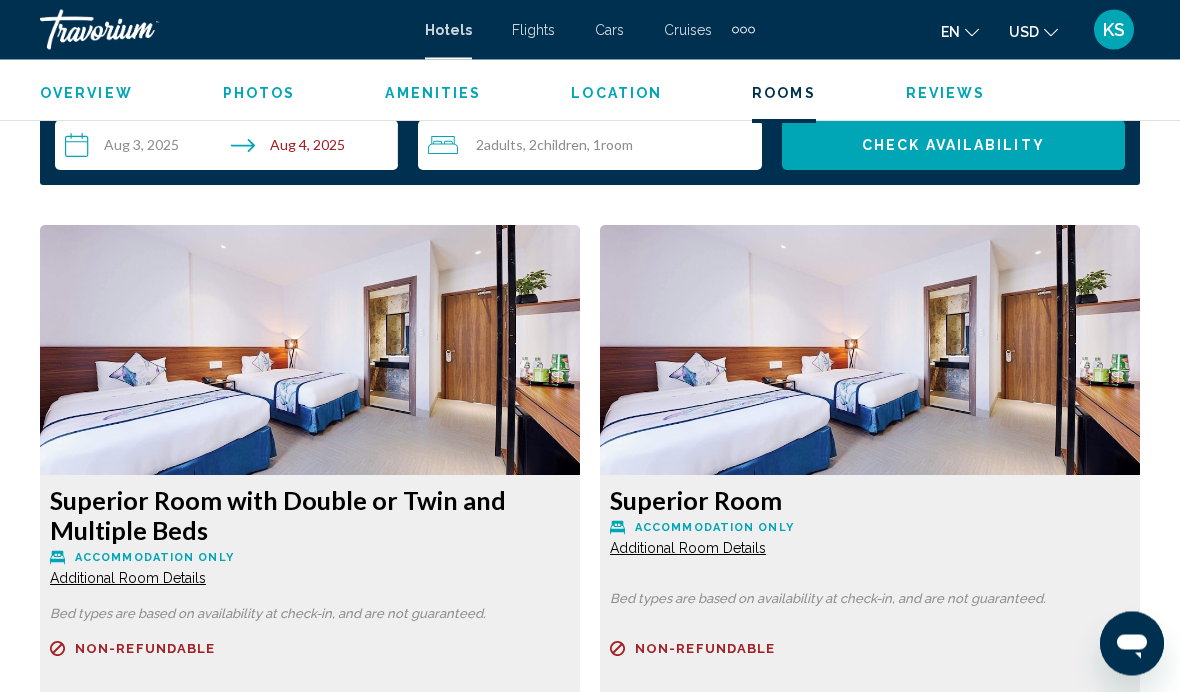 click at bounding box center [310, 351] 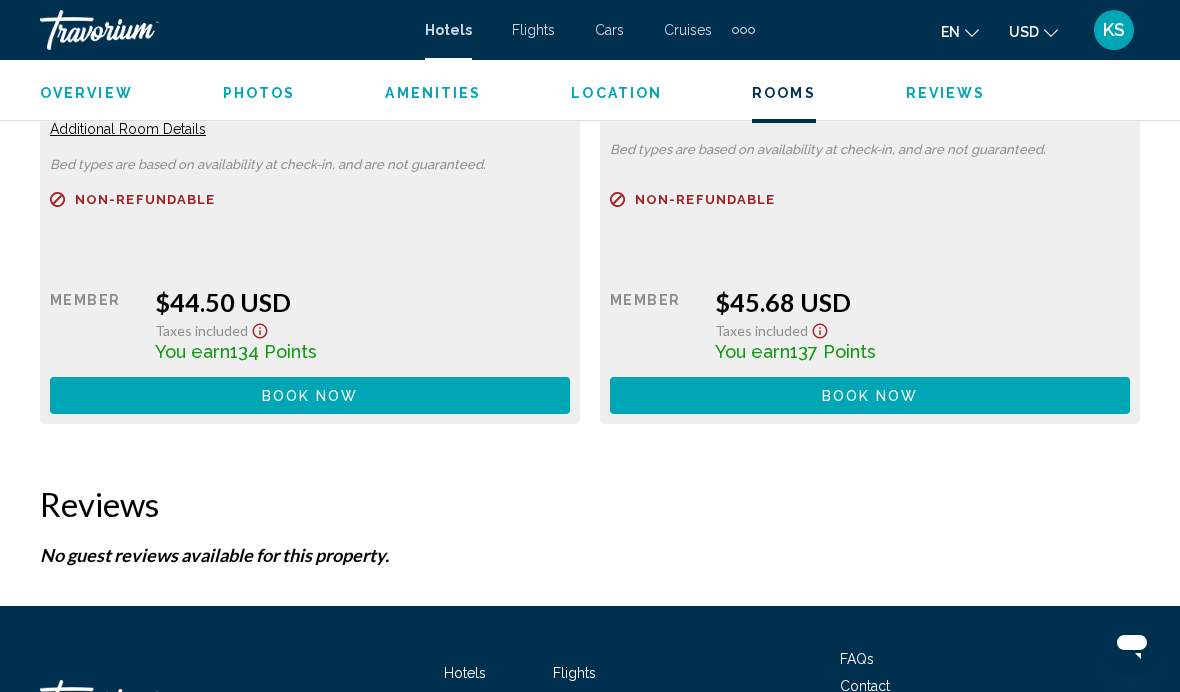 scroll, scrollTop: 3375, scrollLeft: 0, axis: vertical 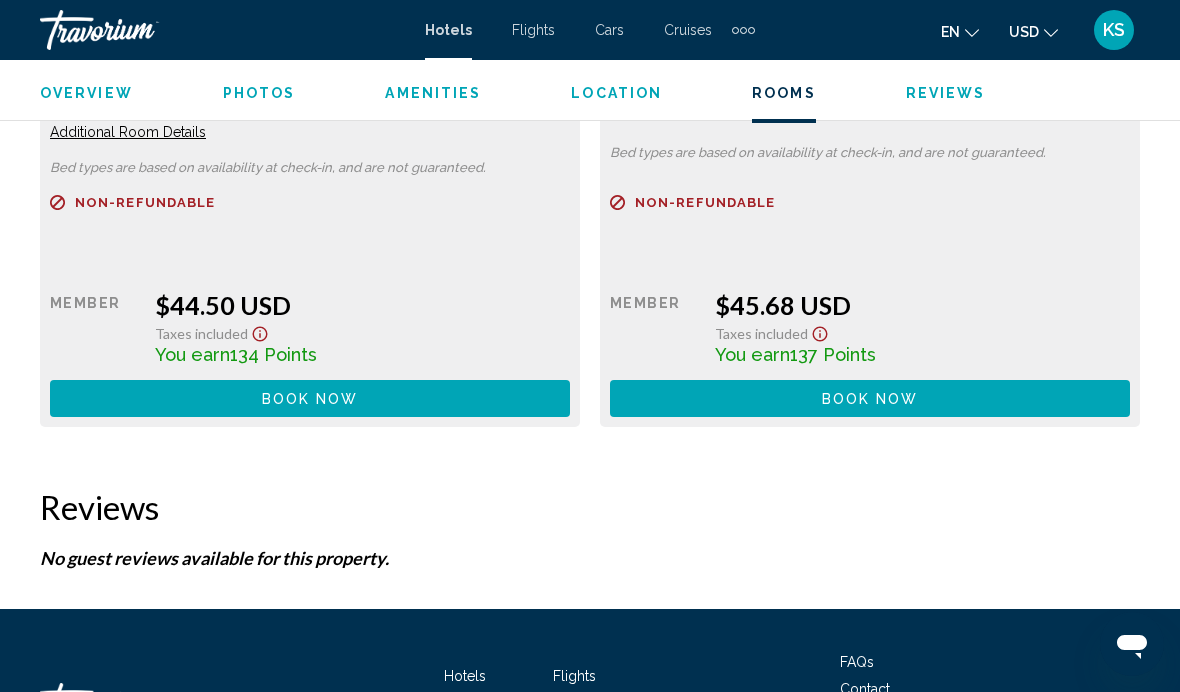 click on "Book now No longer available" at bounding box center [310, 398] 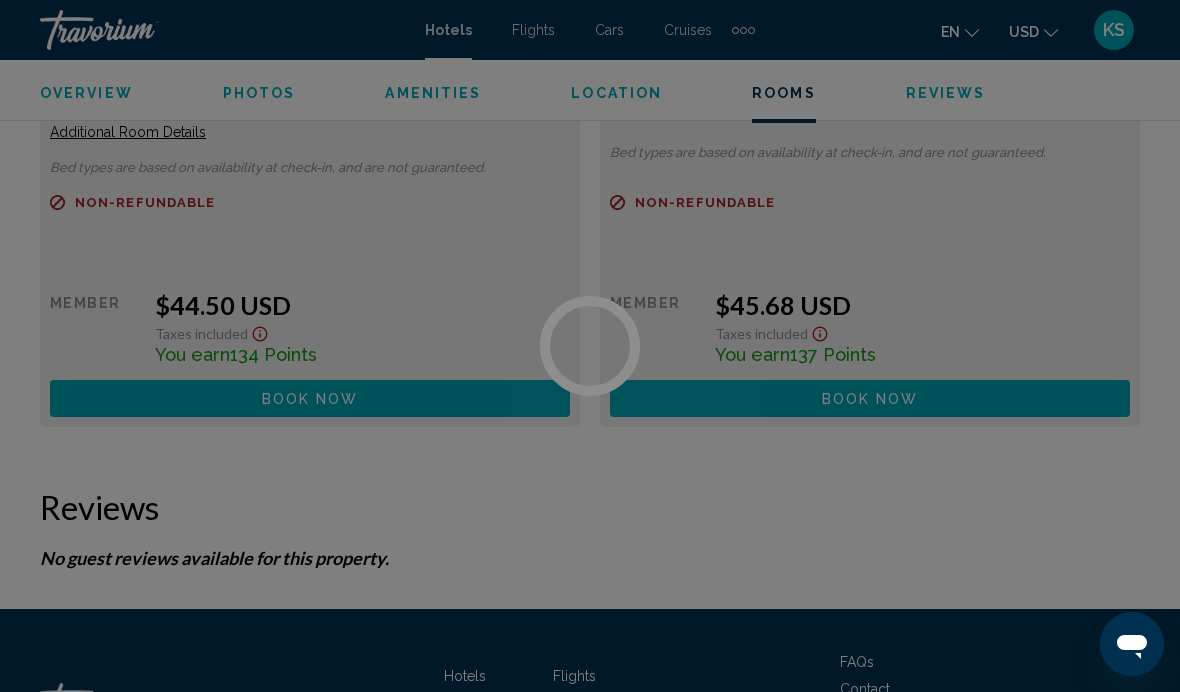scroll, scrollTop: 82, scrollLeft: 0, axis: vertical 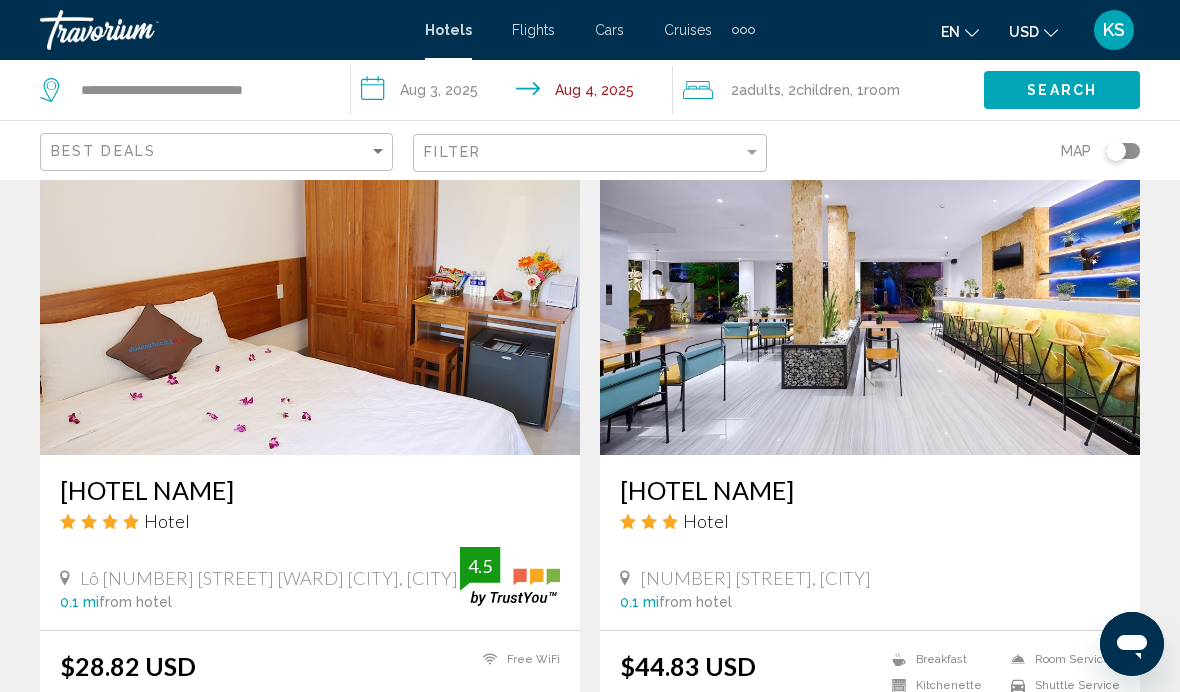 click at bounding box center (870, 295) 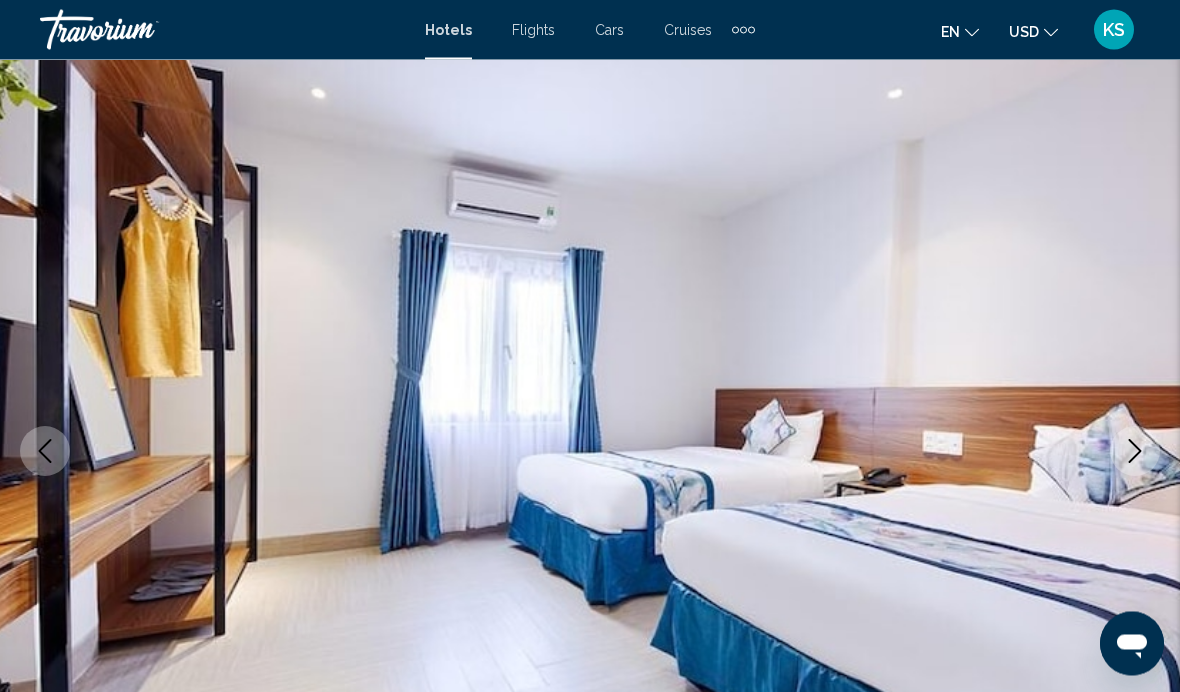 scroll, scrollTop: 144, scrollLeft: 0, axis: vertical 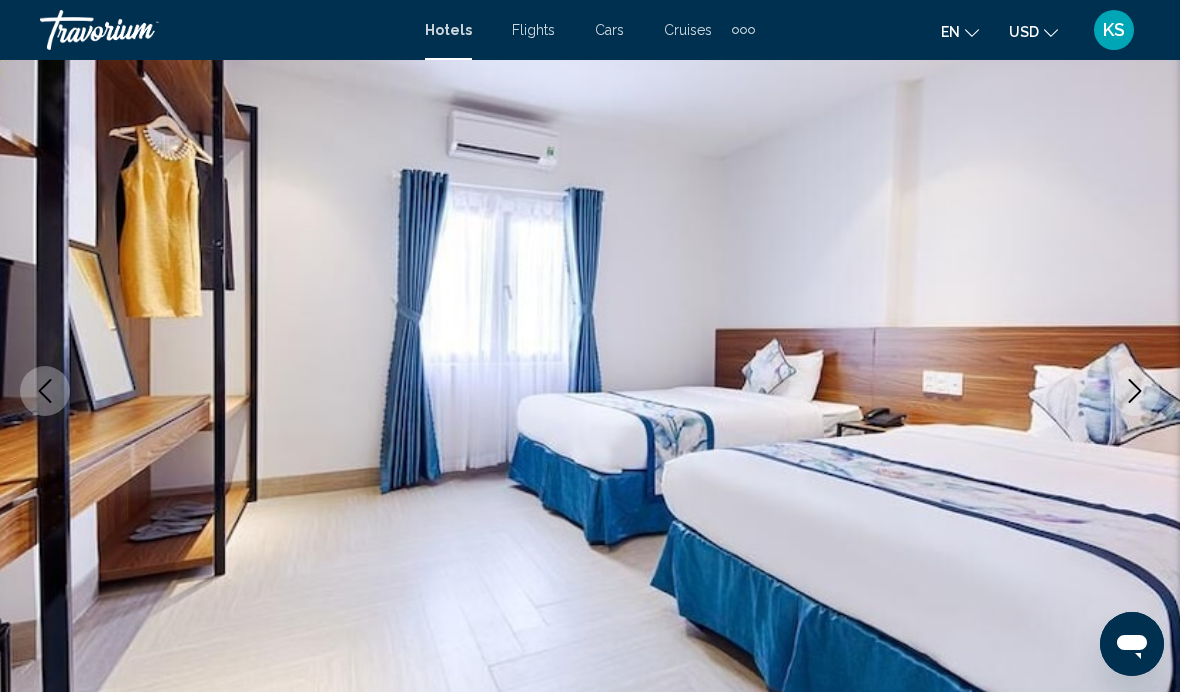 click at bounding box center [1135, 391] 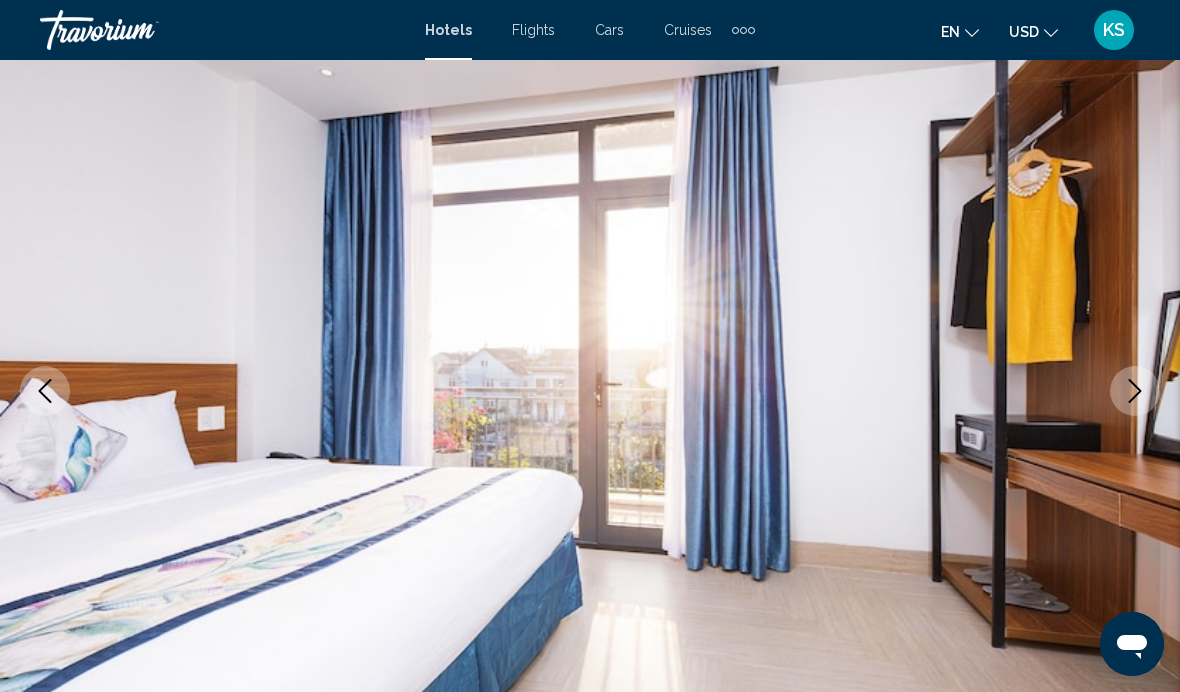 click 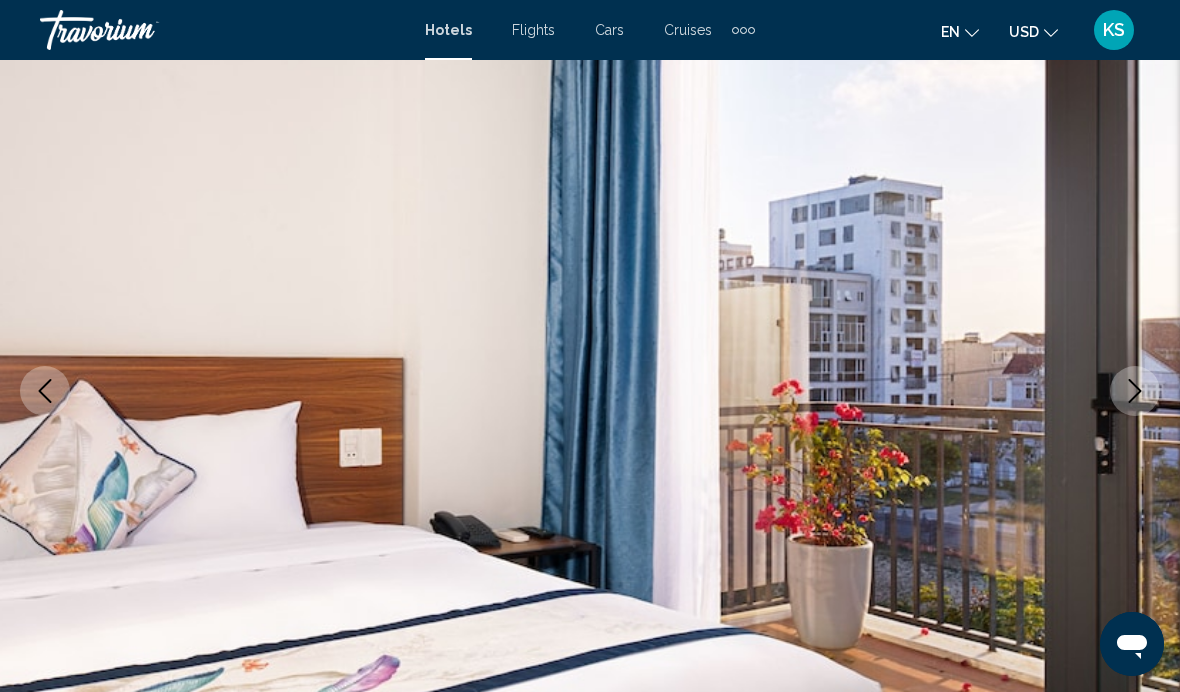 click 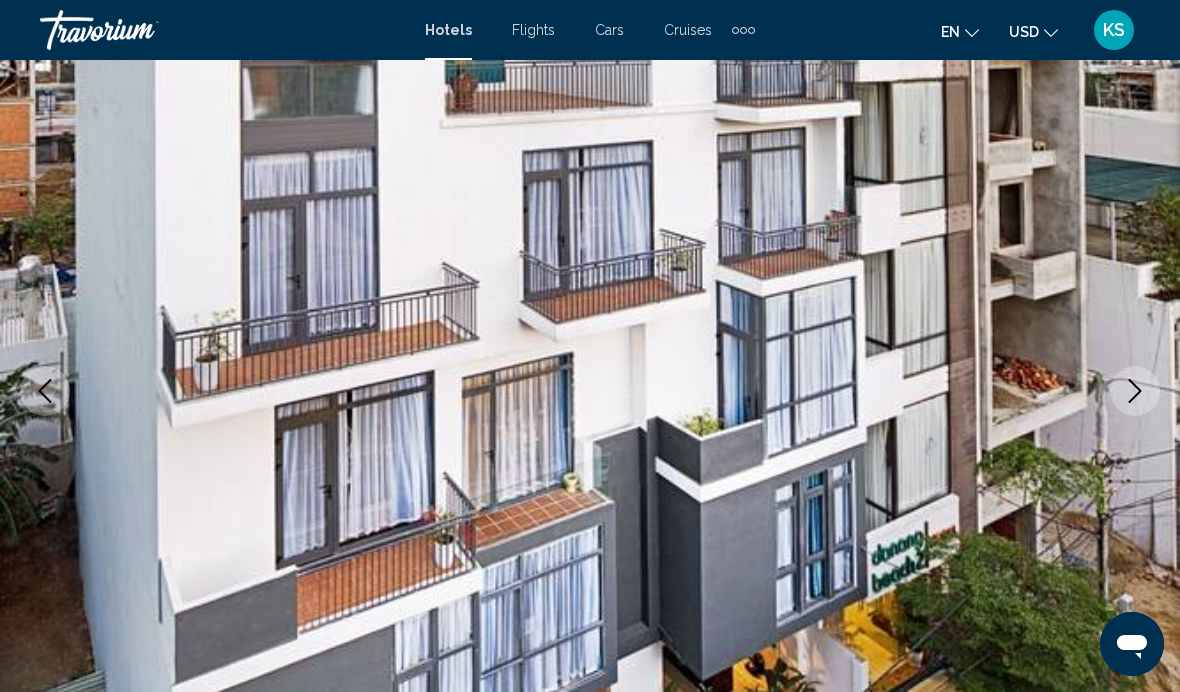 click 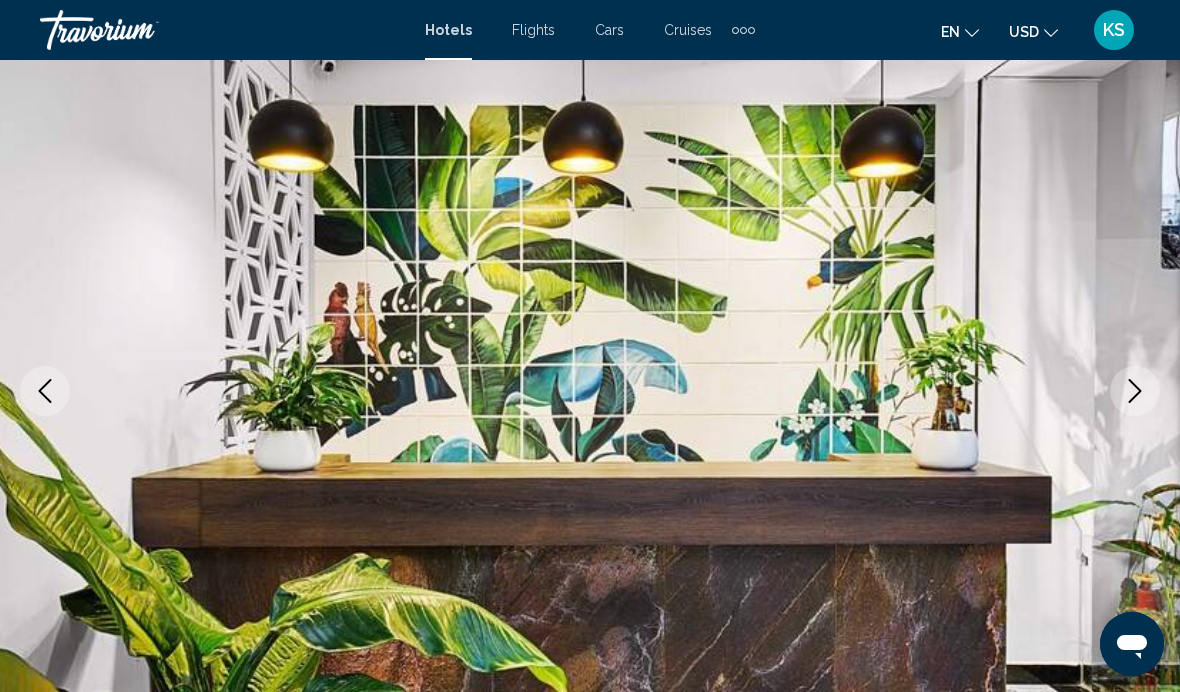 click 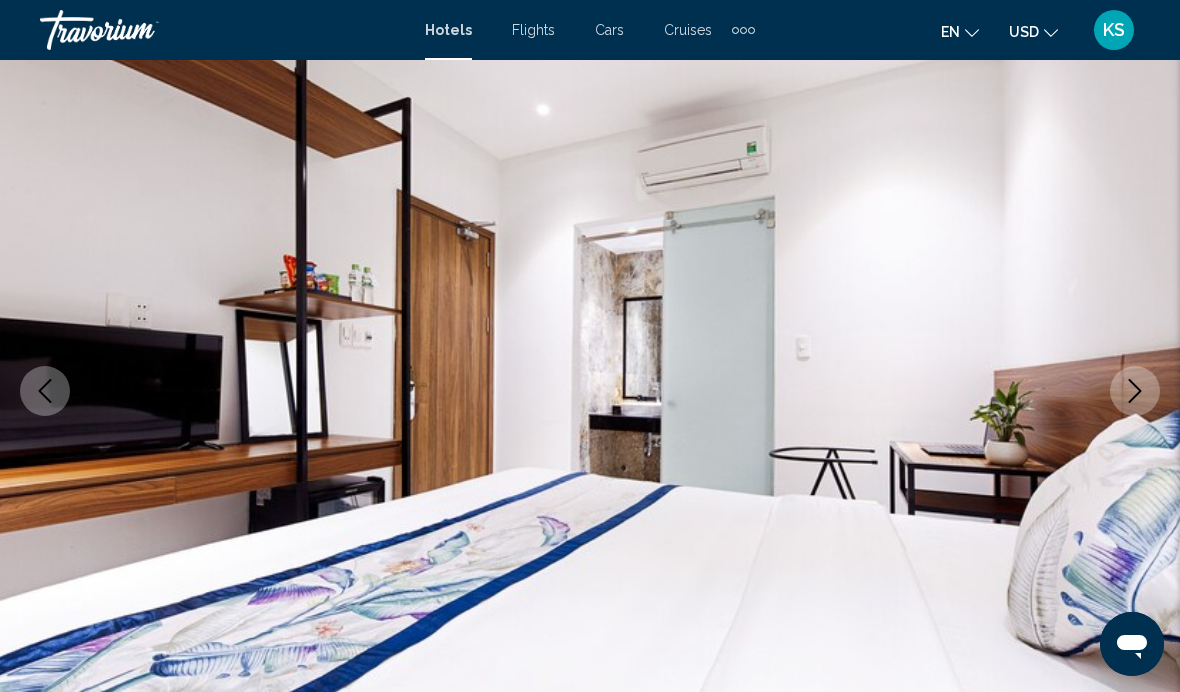 click at bounding box center (1135, 391) 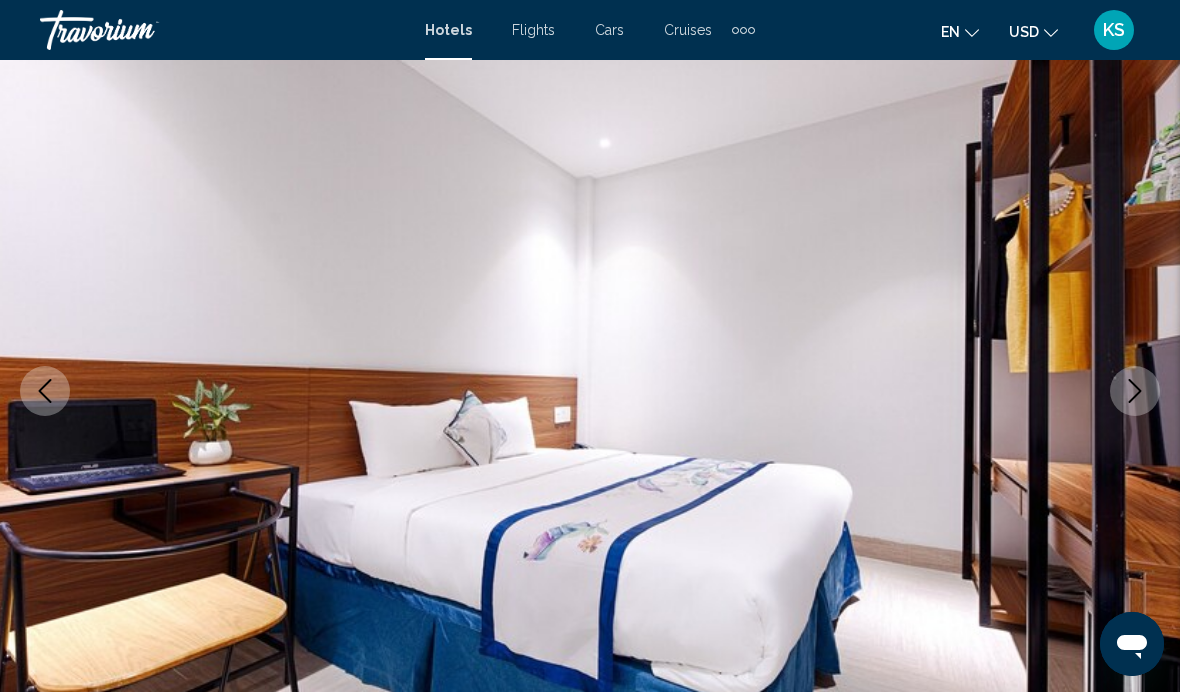 click 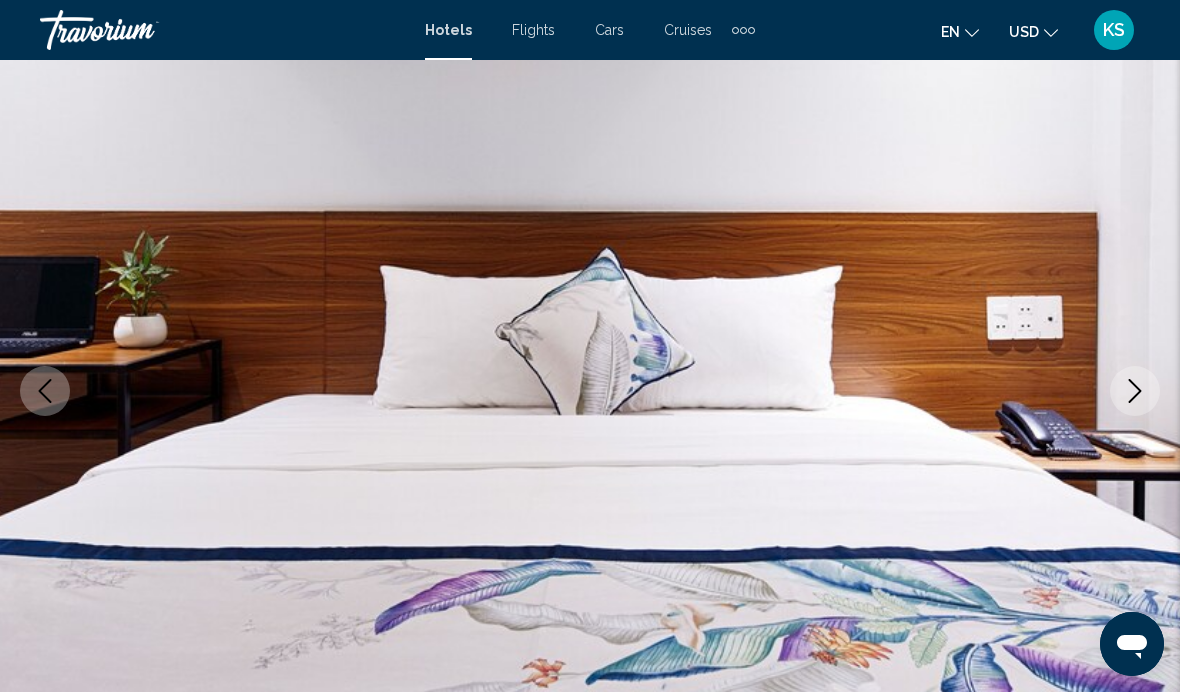 click 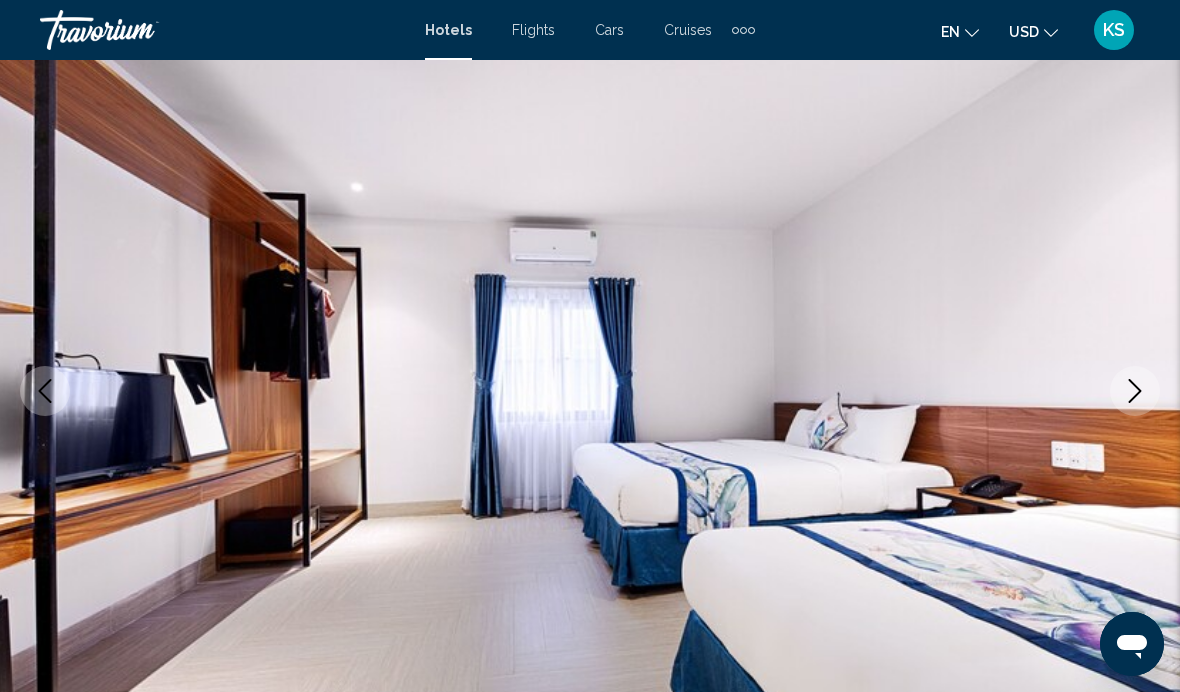 click 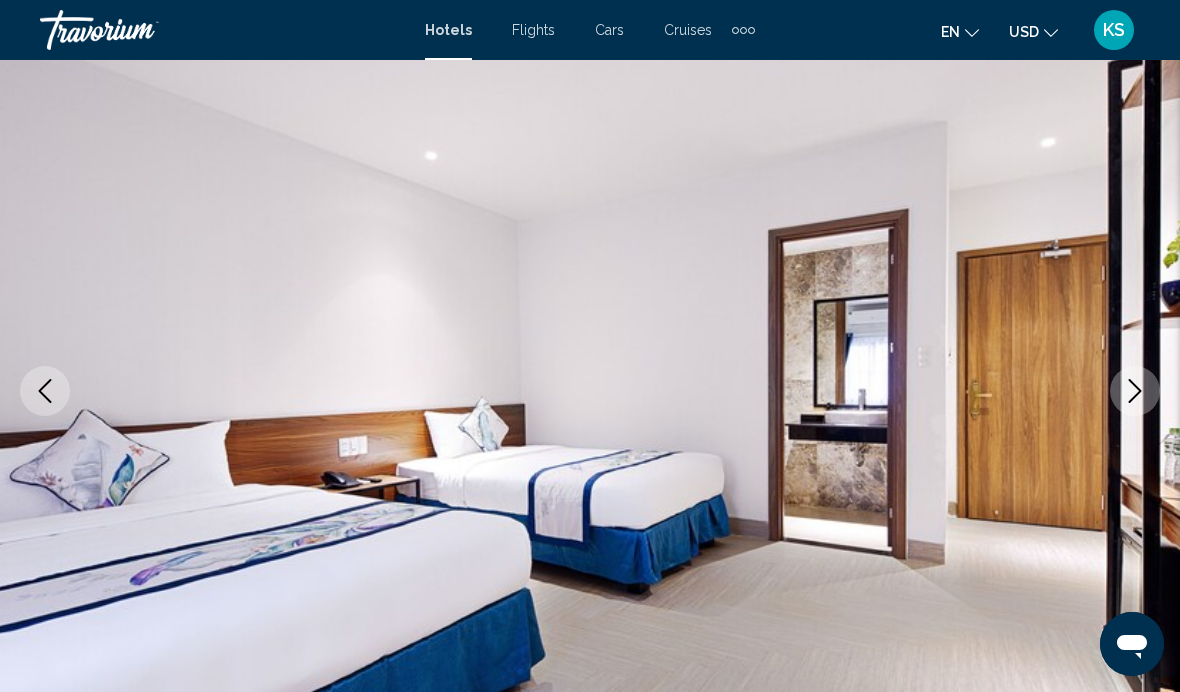 click at bounding box center [1135, 391] 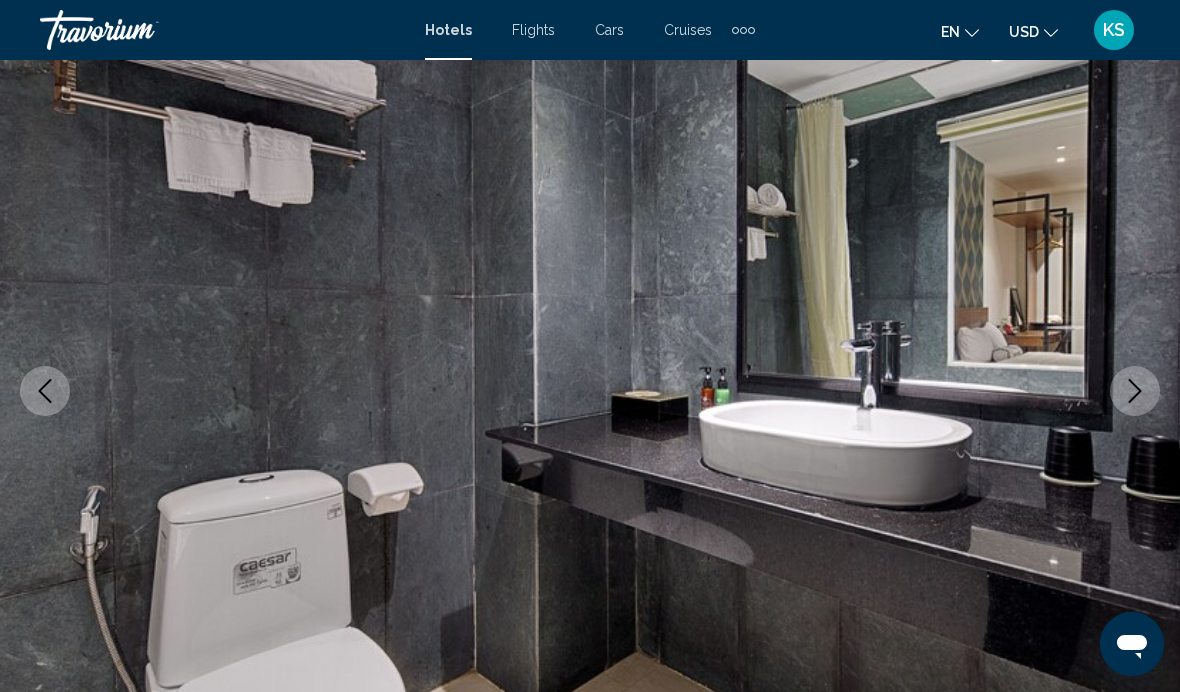 click 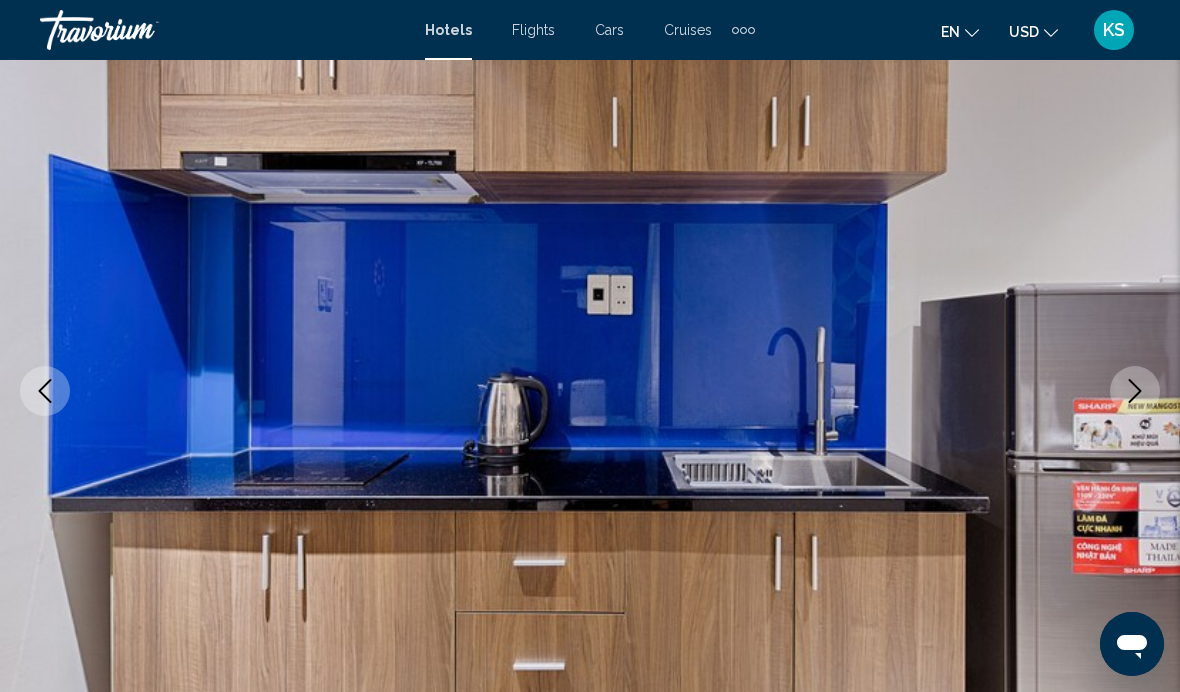 click 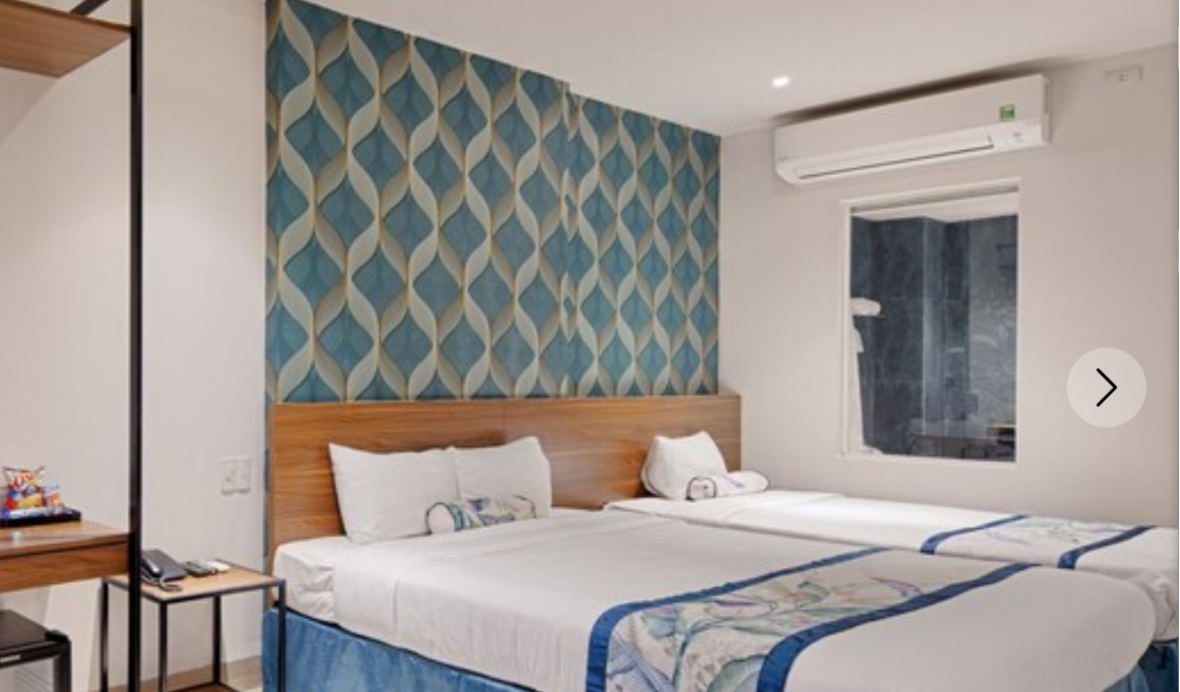 scroll, scrollTop: 176, scrollLeft: 0, axis: vertical 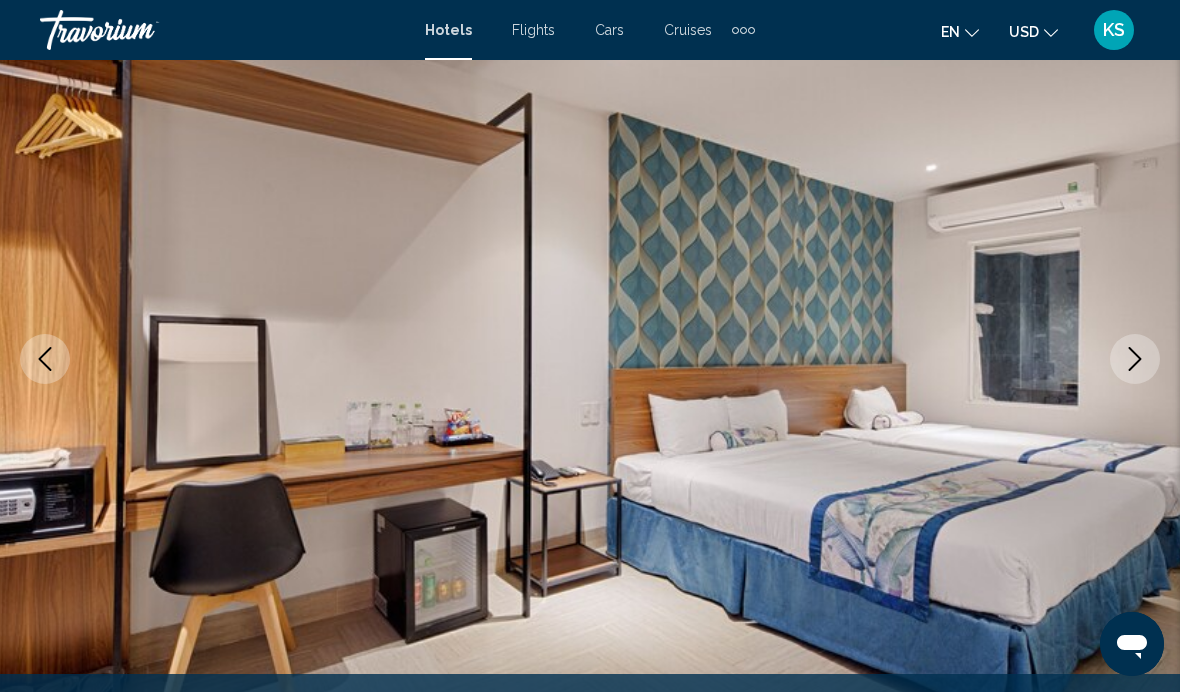 click at bounding box center (590, 359) 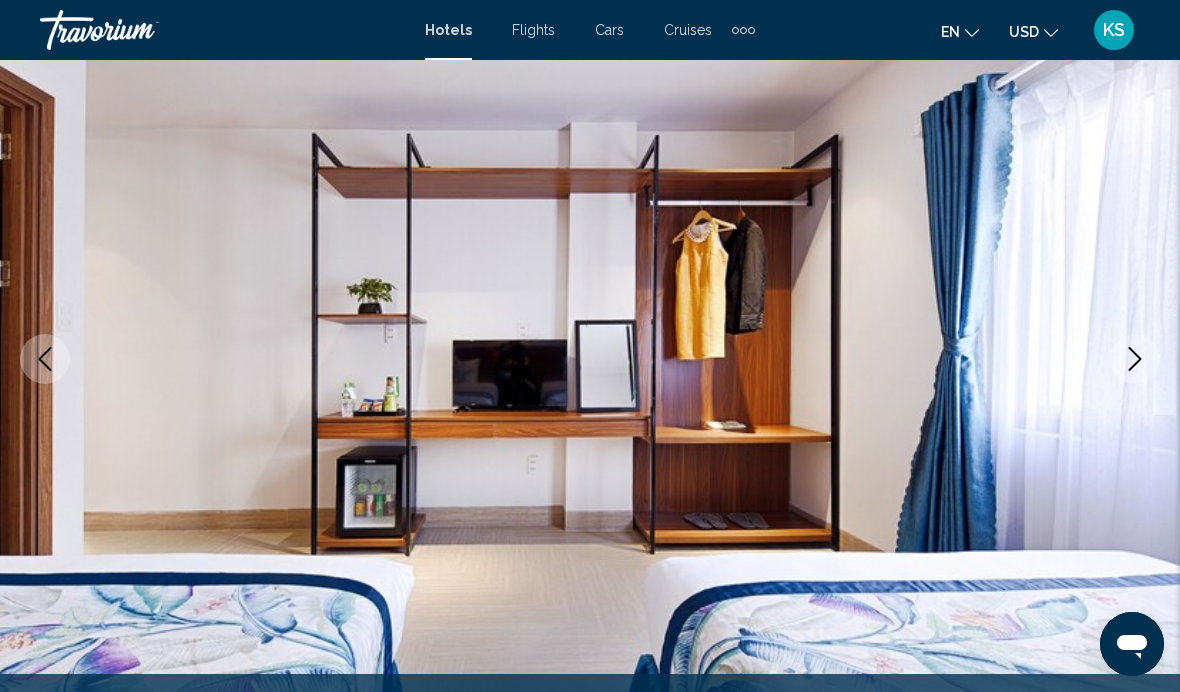 click at bounding box center (1135, 359) 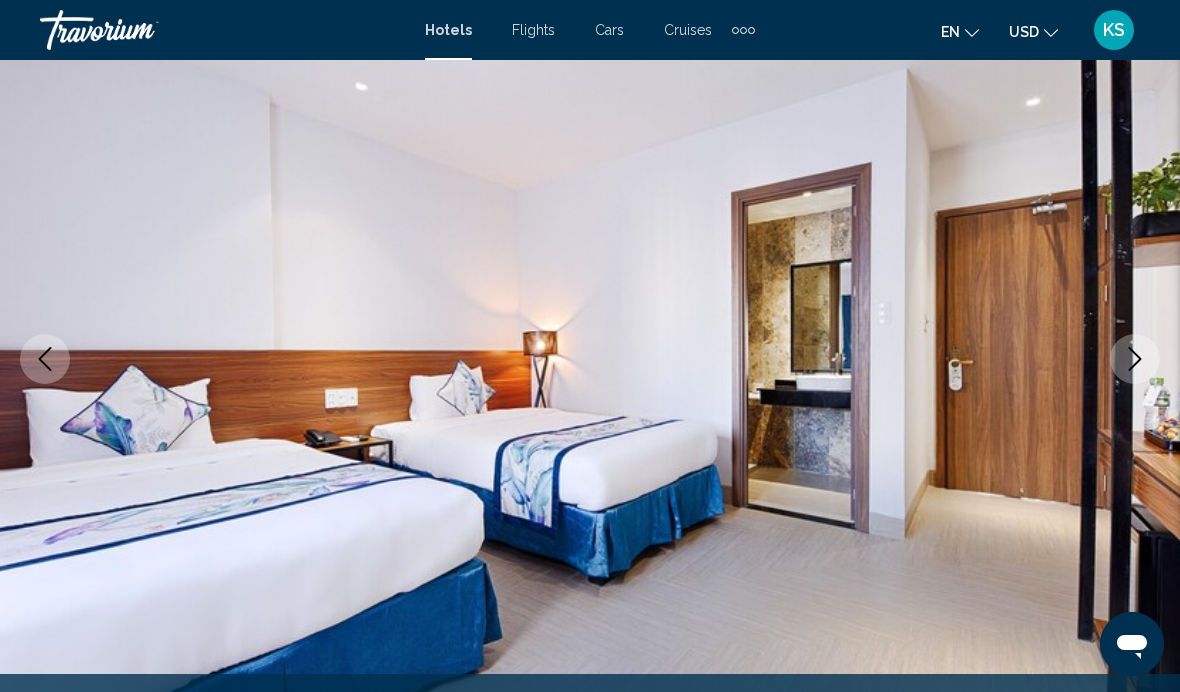click 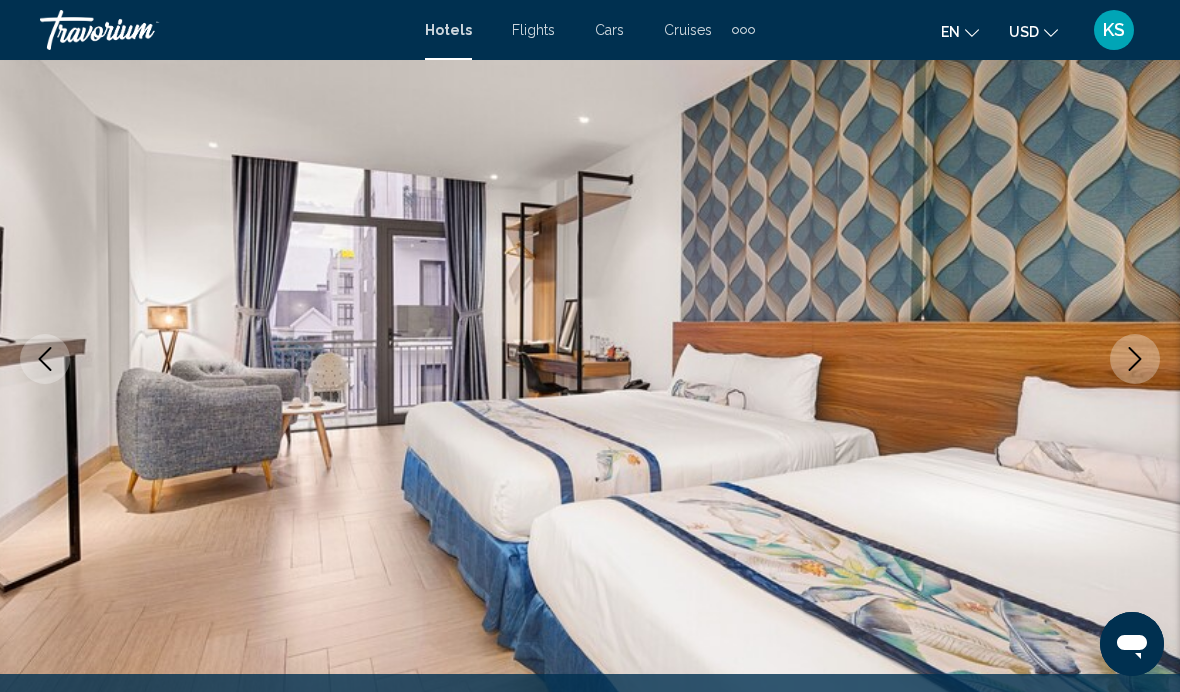 click 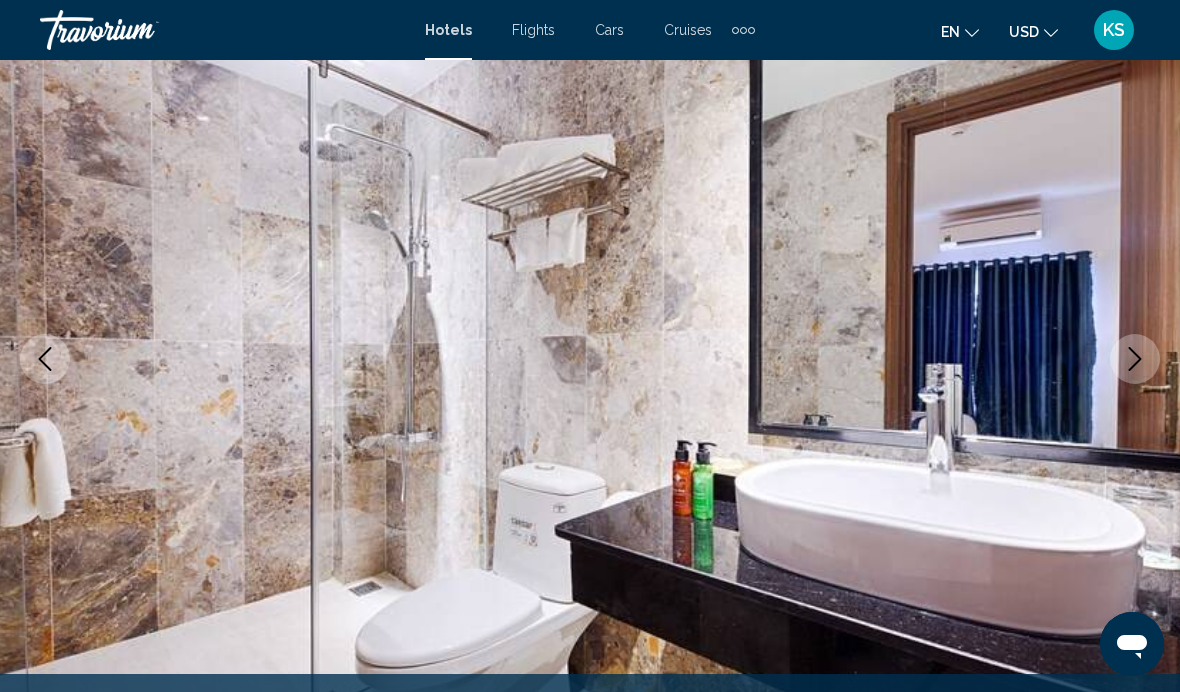 click 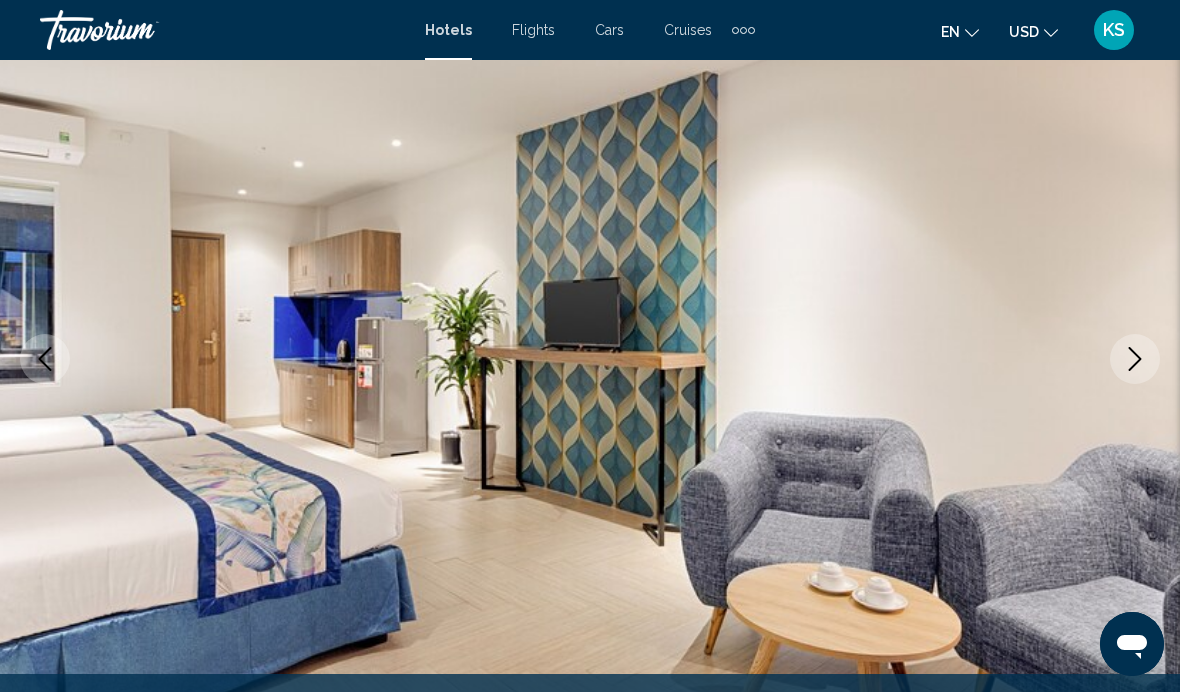 click 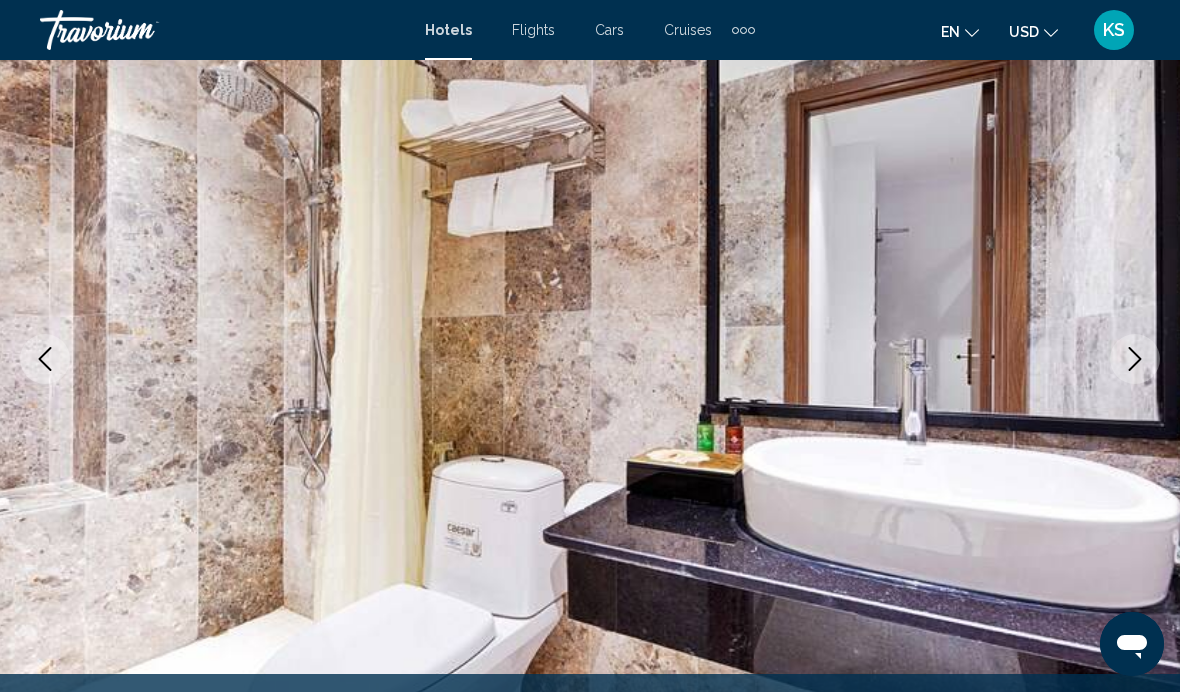 click 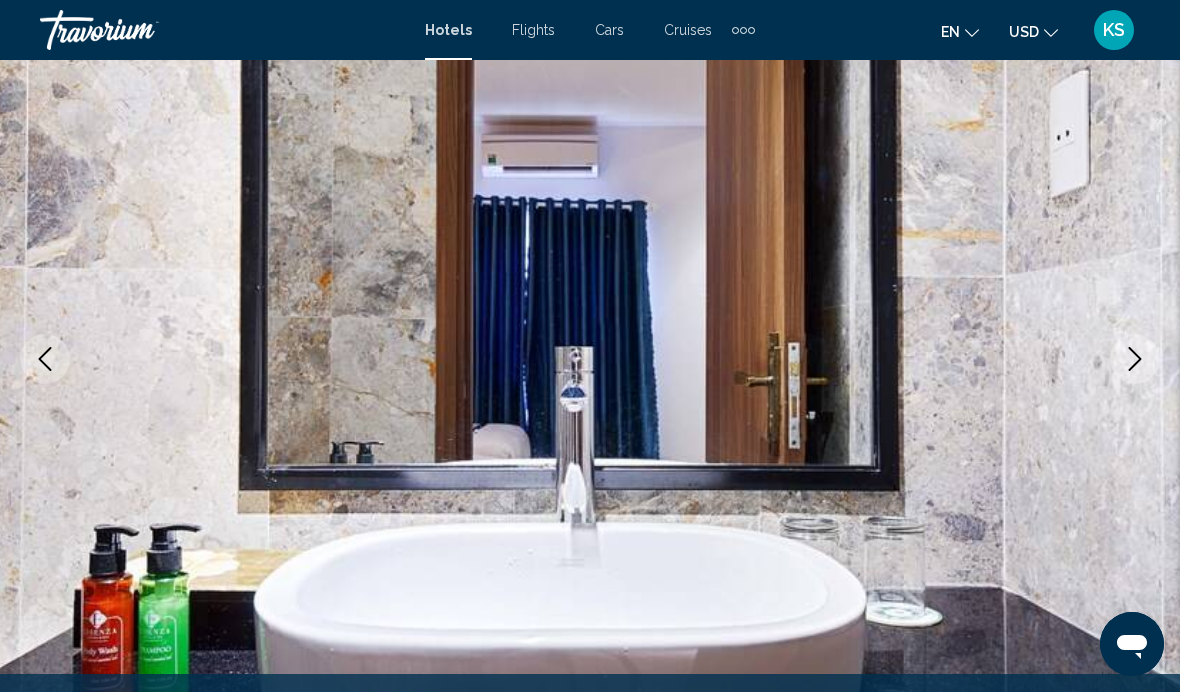 click 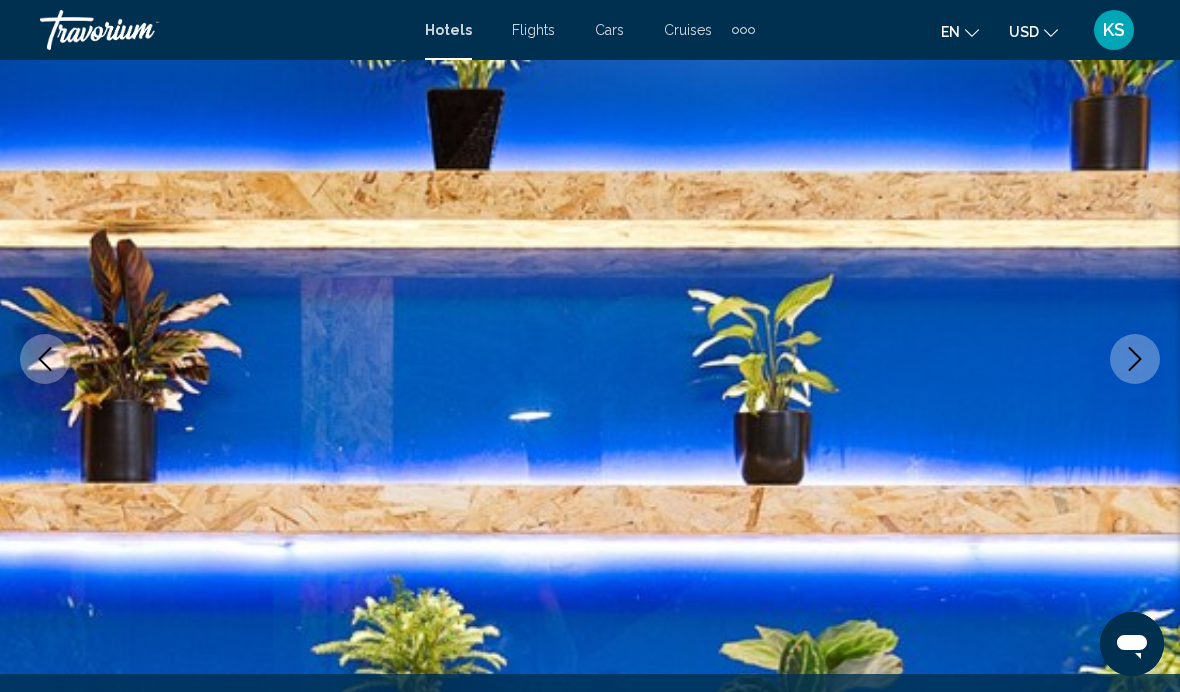 click 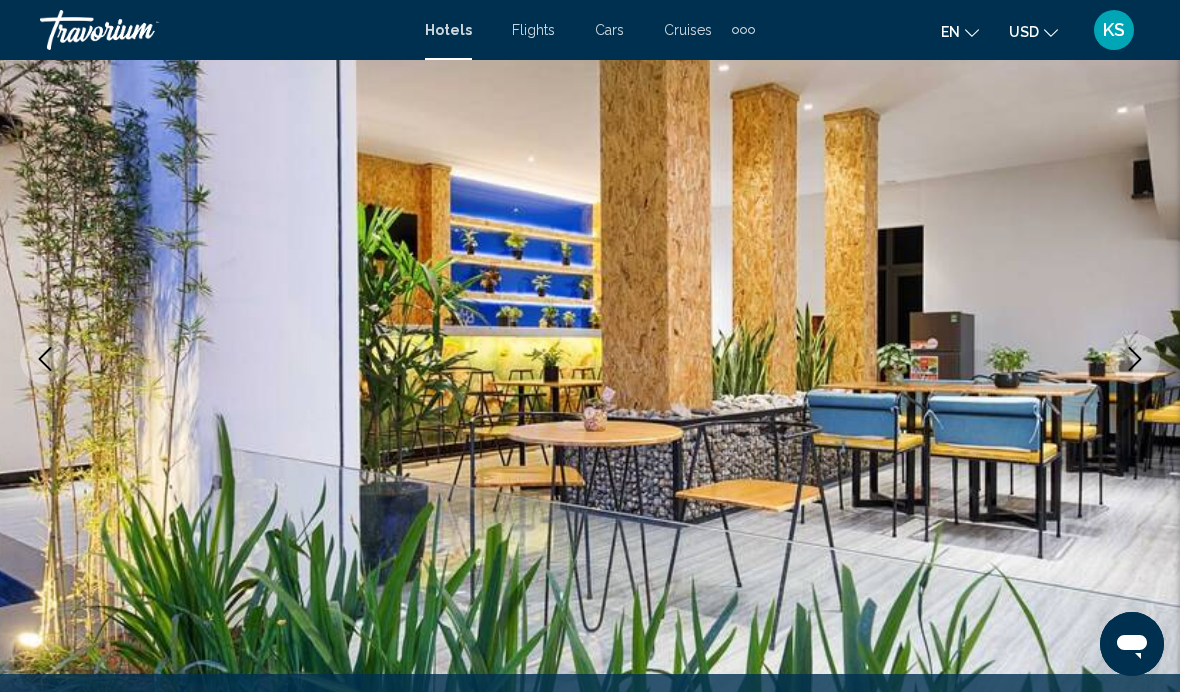click 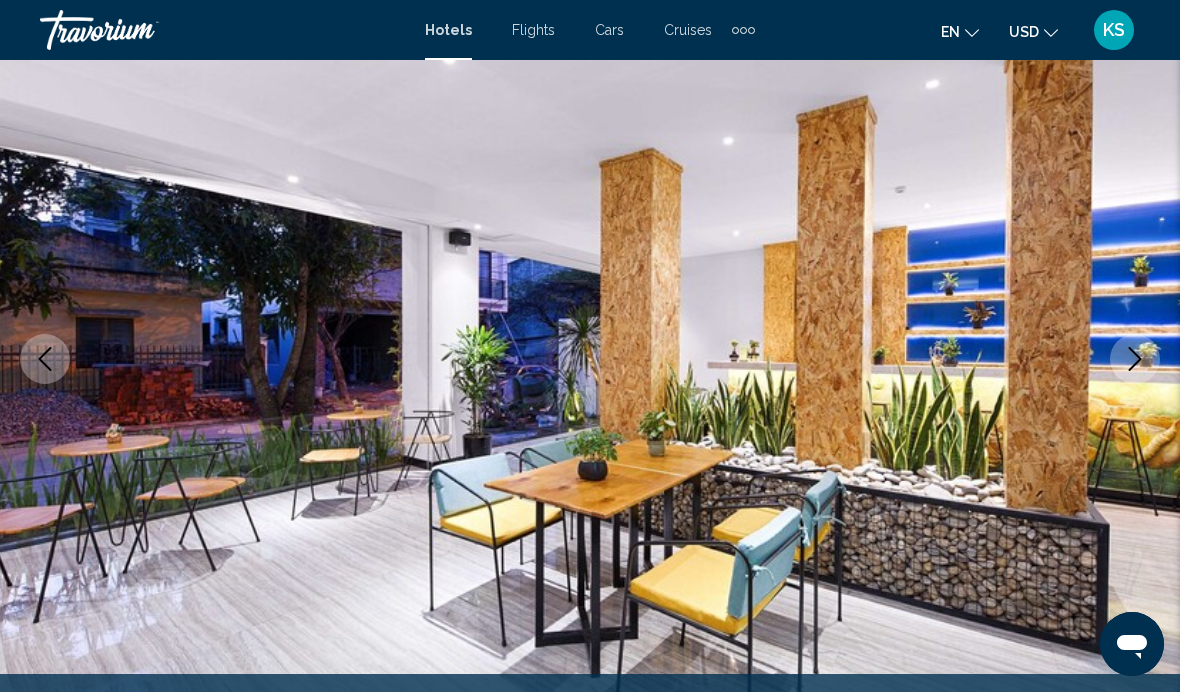 click 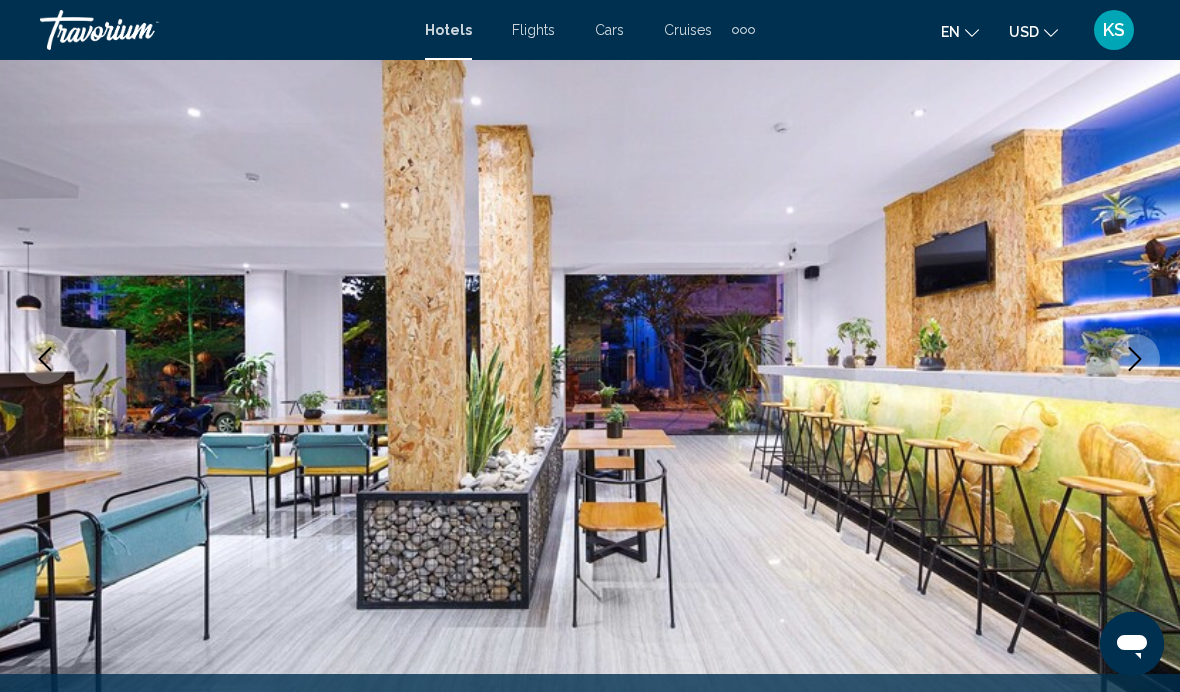 click 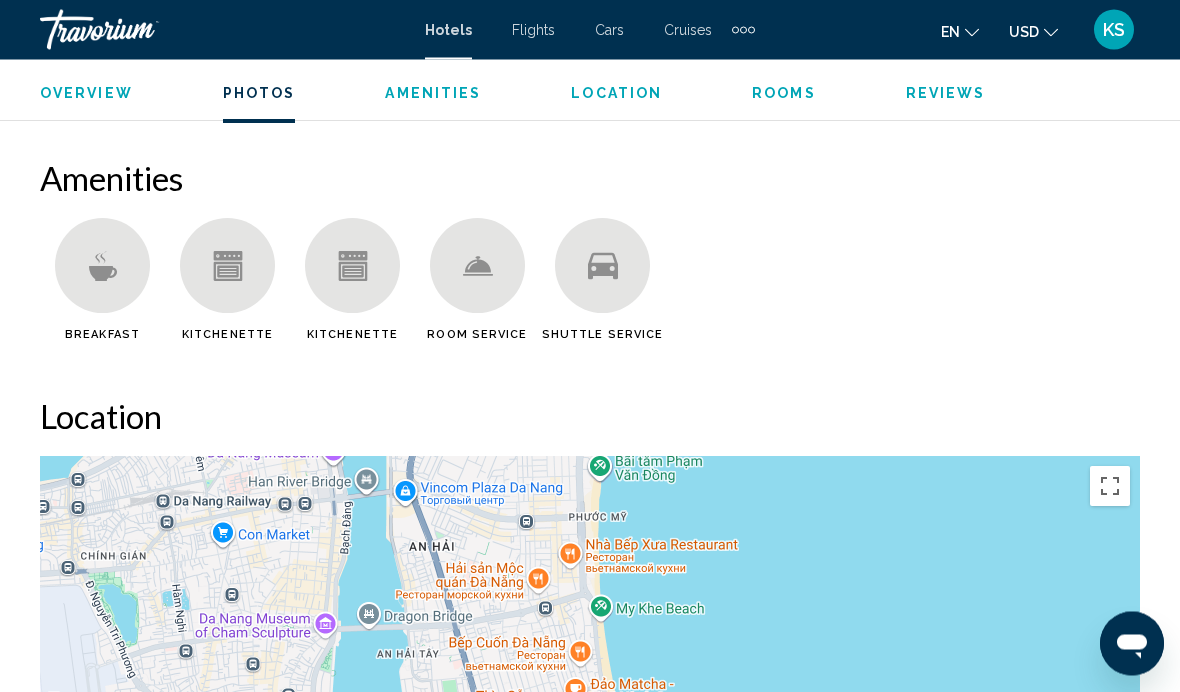 scroll, scrollTop: 1856, scrollLeft: 0, axis: vertical 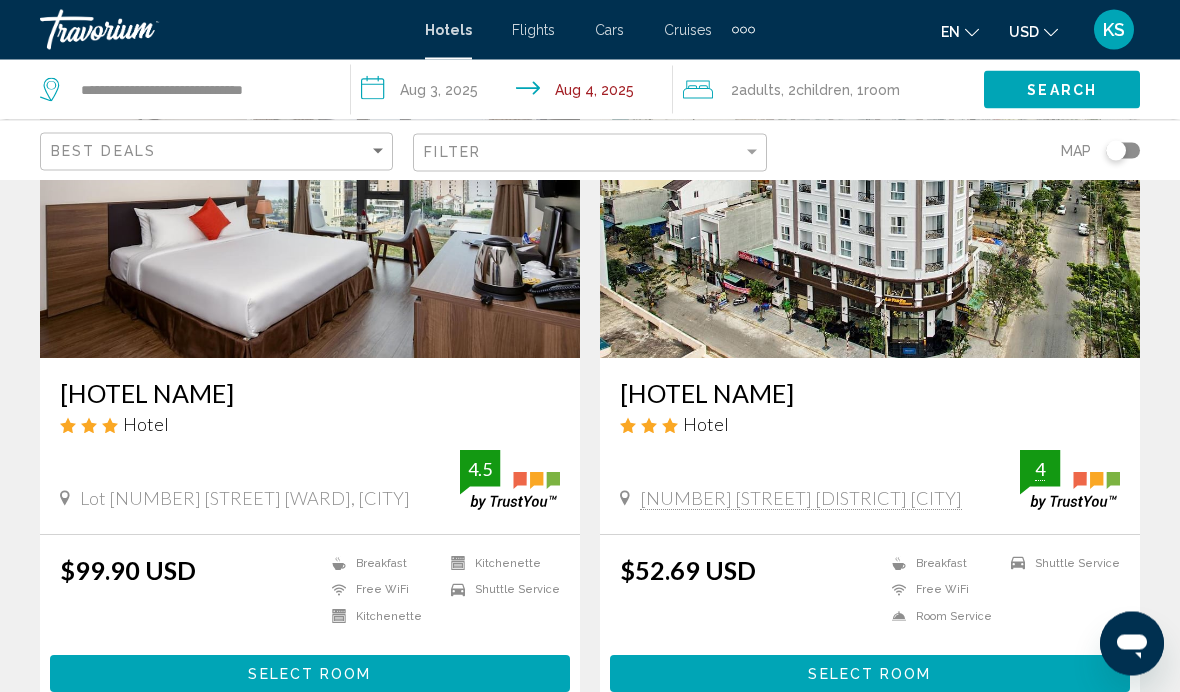 click at bounding box center [870, 199] 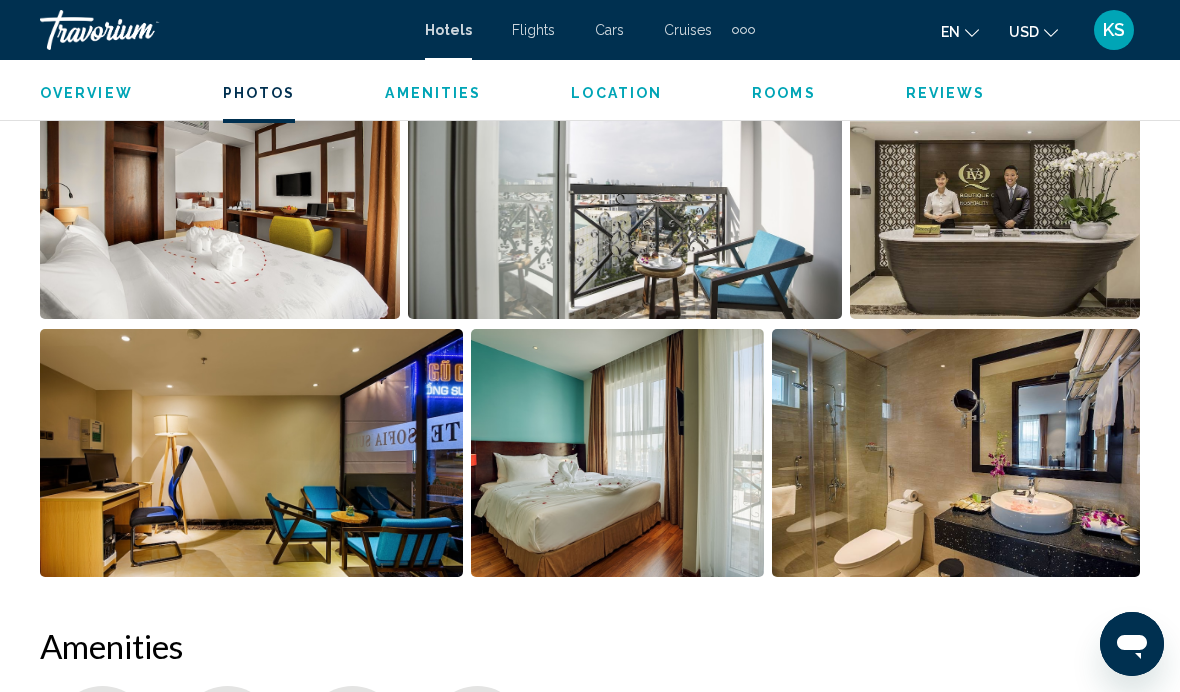scroll, scrollTop: 1458, scrollLeft: 0, axis: vertical 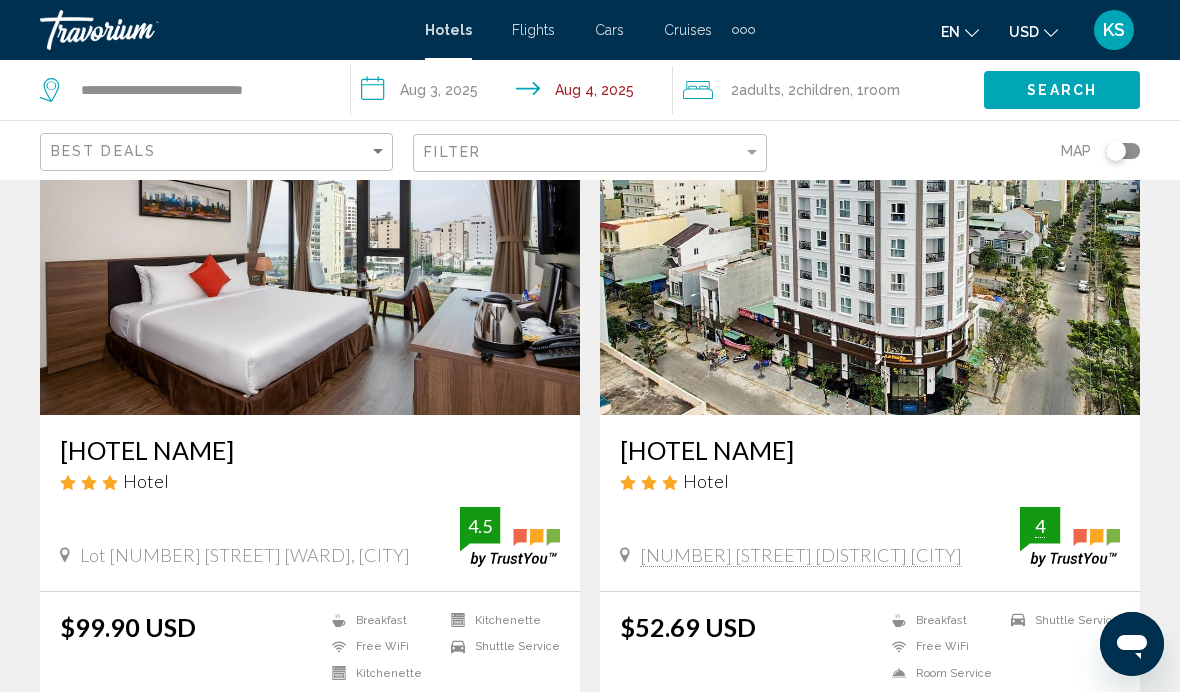 click at bounding box center [870, 255] 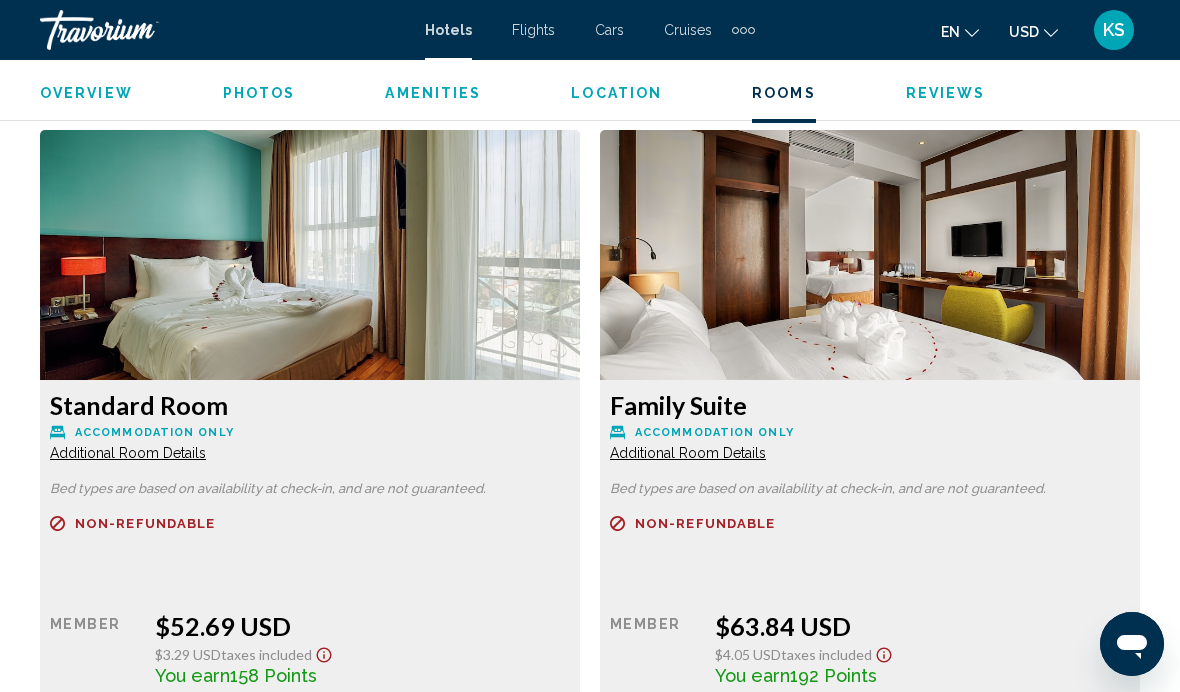 scroll, scrollTop: 3051, scrollLeft: 0, axis: vertical 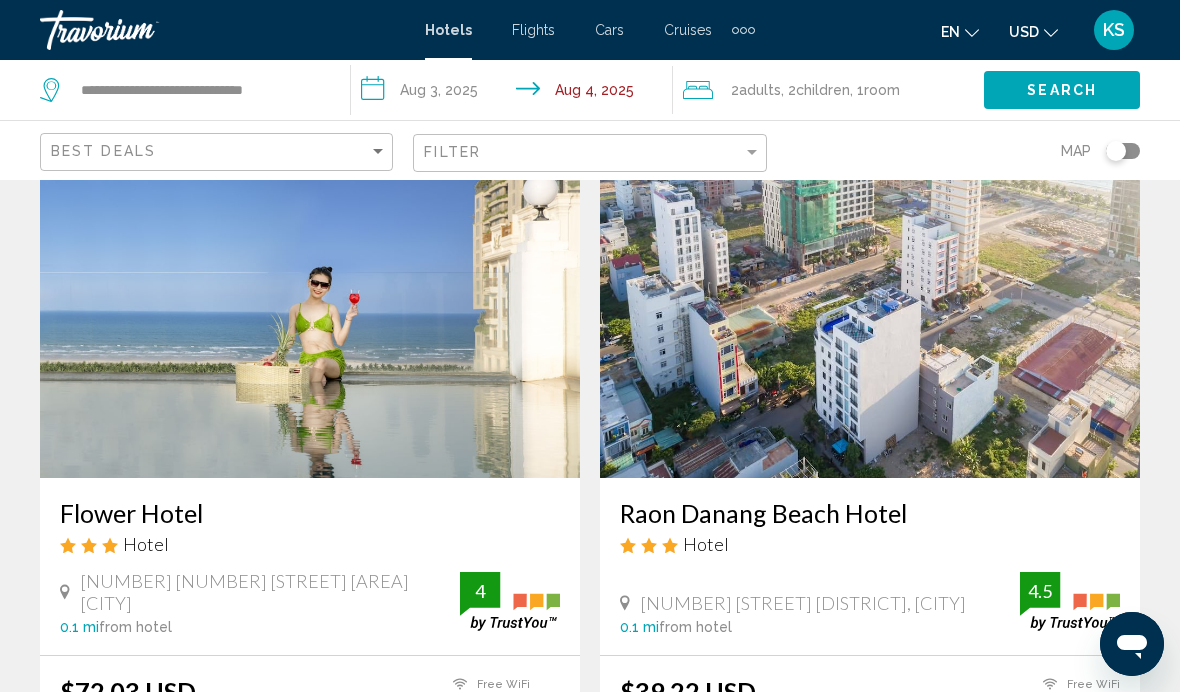 click at bounding box center [310, 318] 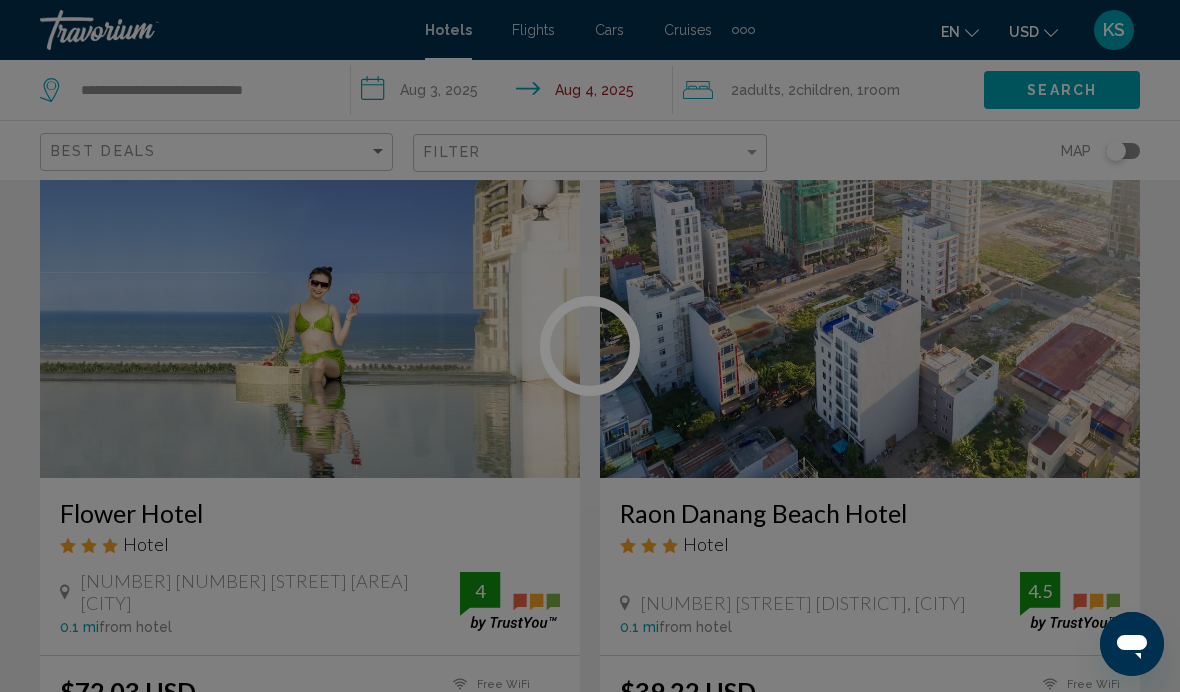 scroll, scrollTop: 0, scrollLeft: 0, axis: both 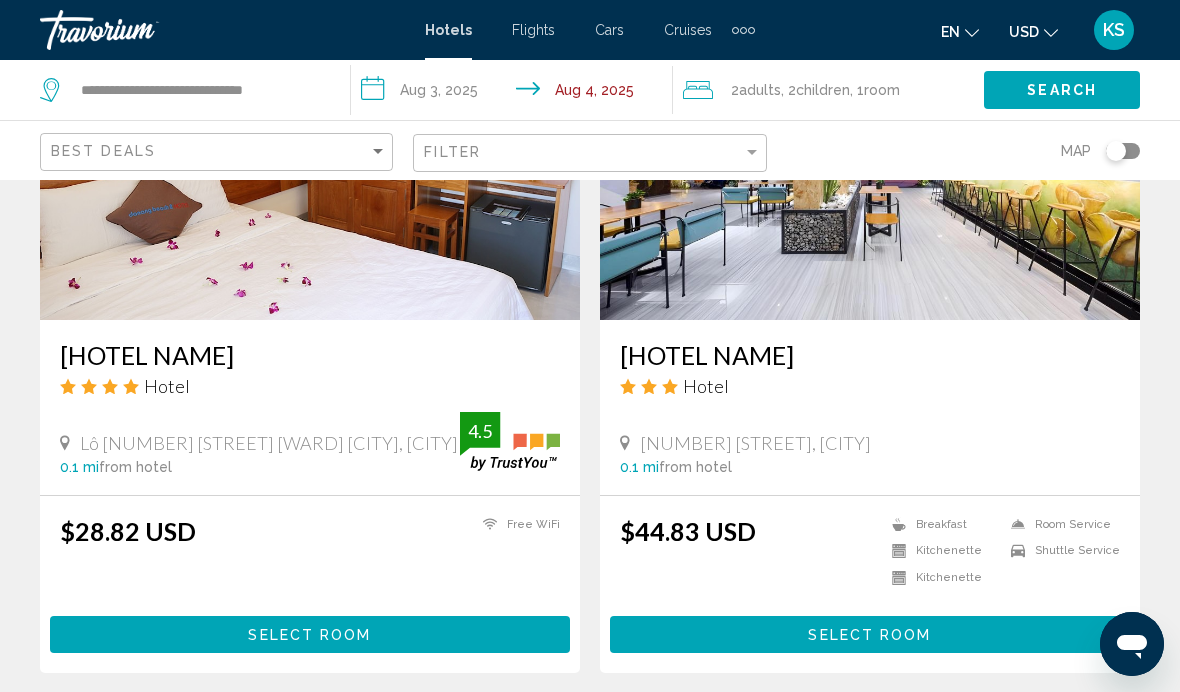click at bounding box center (870, 160) 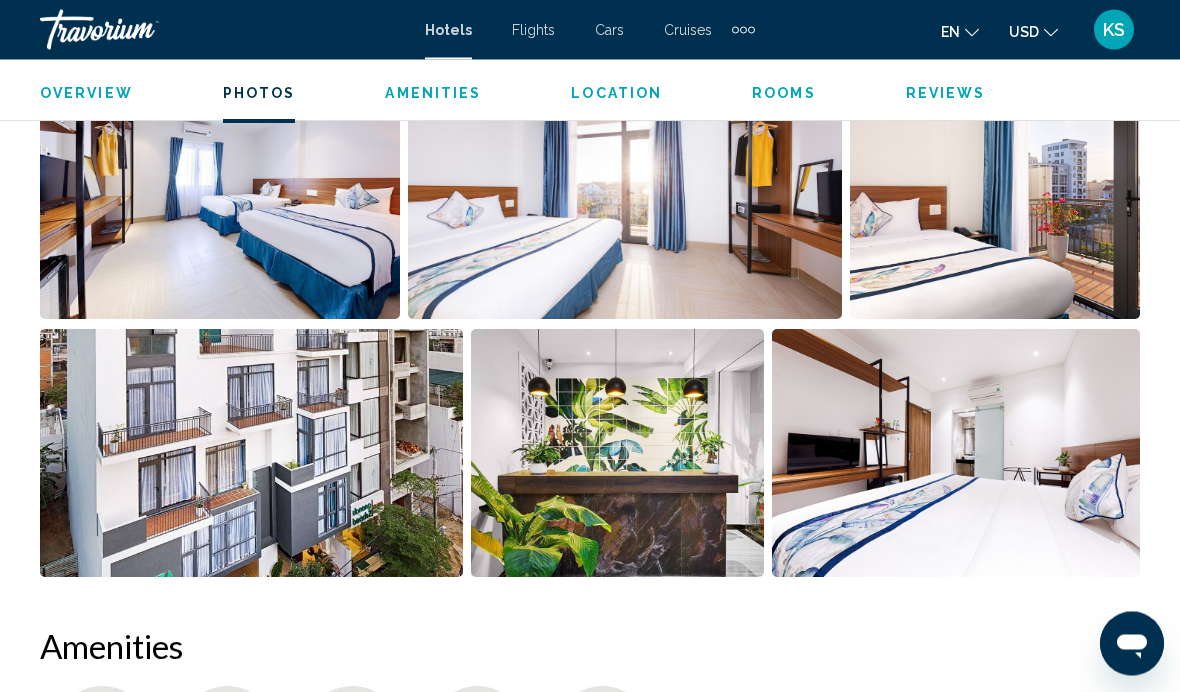 scroll, scrollTop: 1410, scrollLeft: 0, axis: vertical 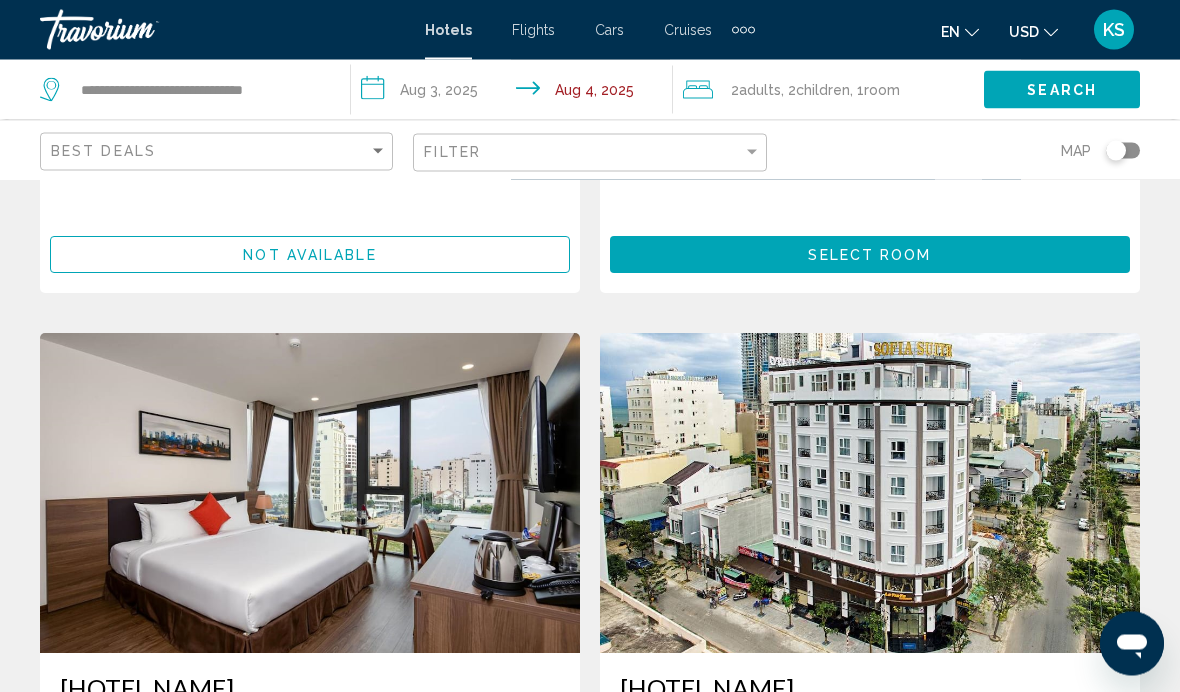click at bounding box center (870, 494) 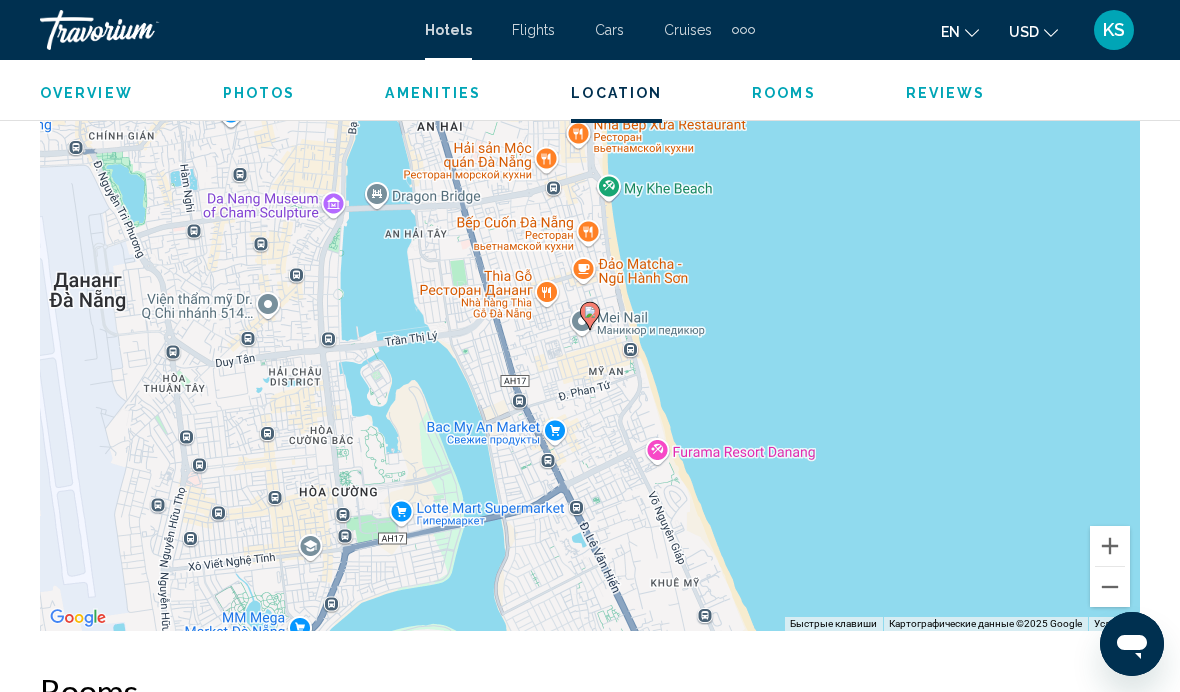 scroll, scrollTop: 2256, scrollLeft: 0, axis: vertical 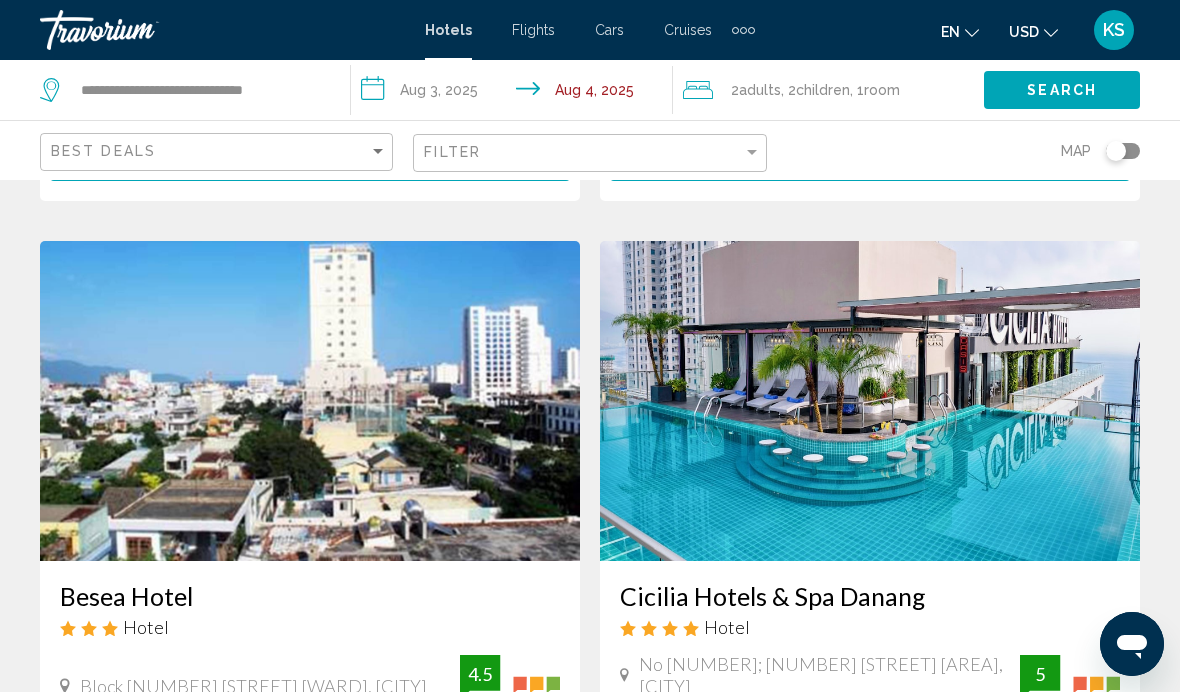 click at bounding box center [310, 401] 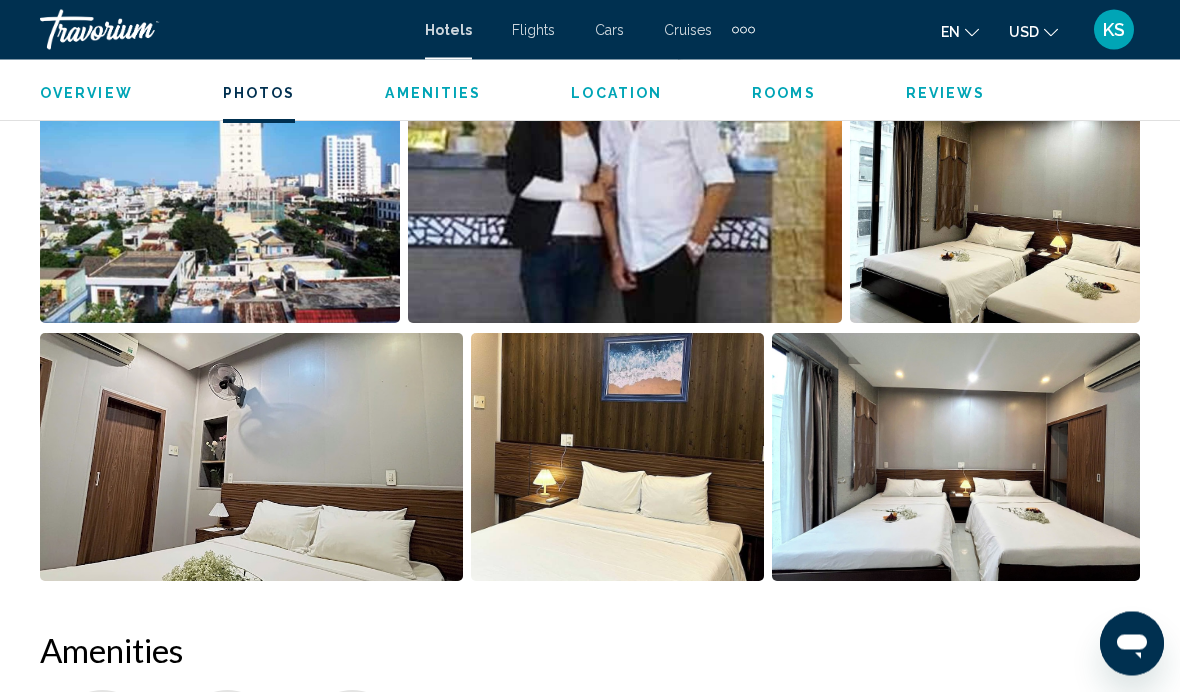 scroll, scrollTop: 1399, scrollLeft: 0, axis: vertical 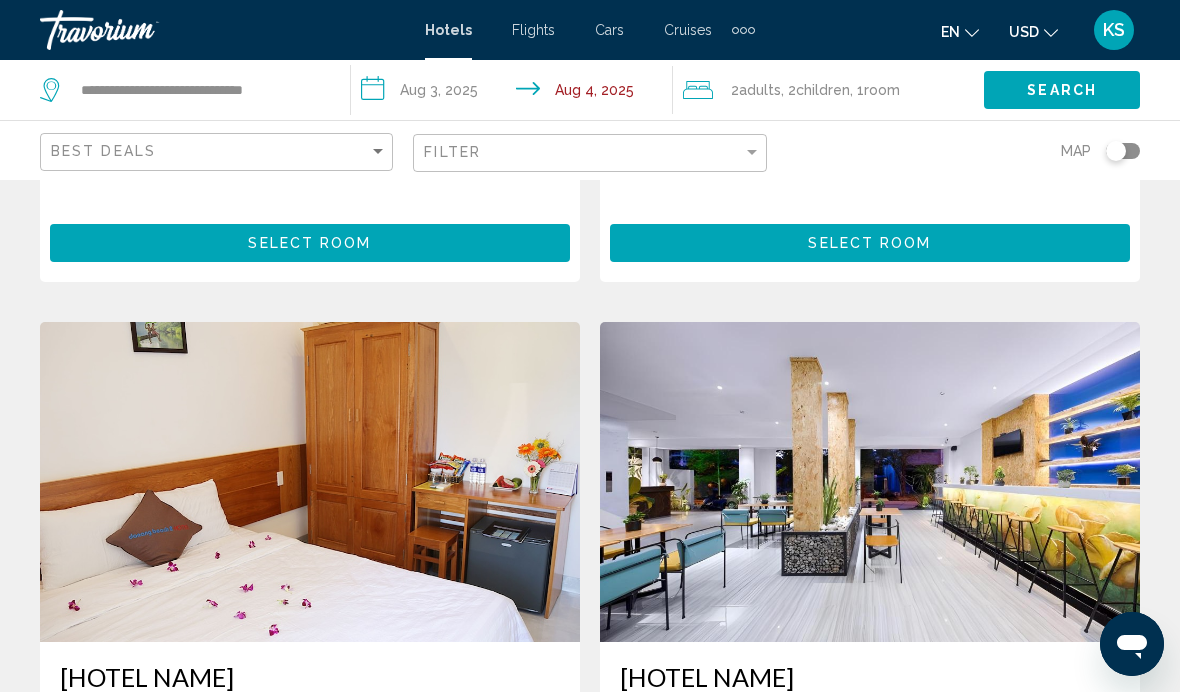 click at bounding box center [870, 482] 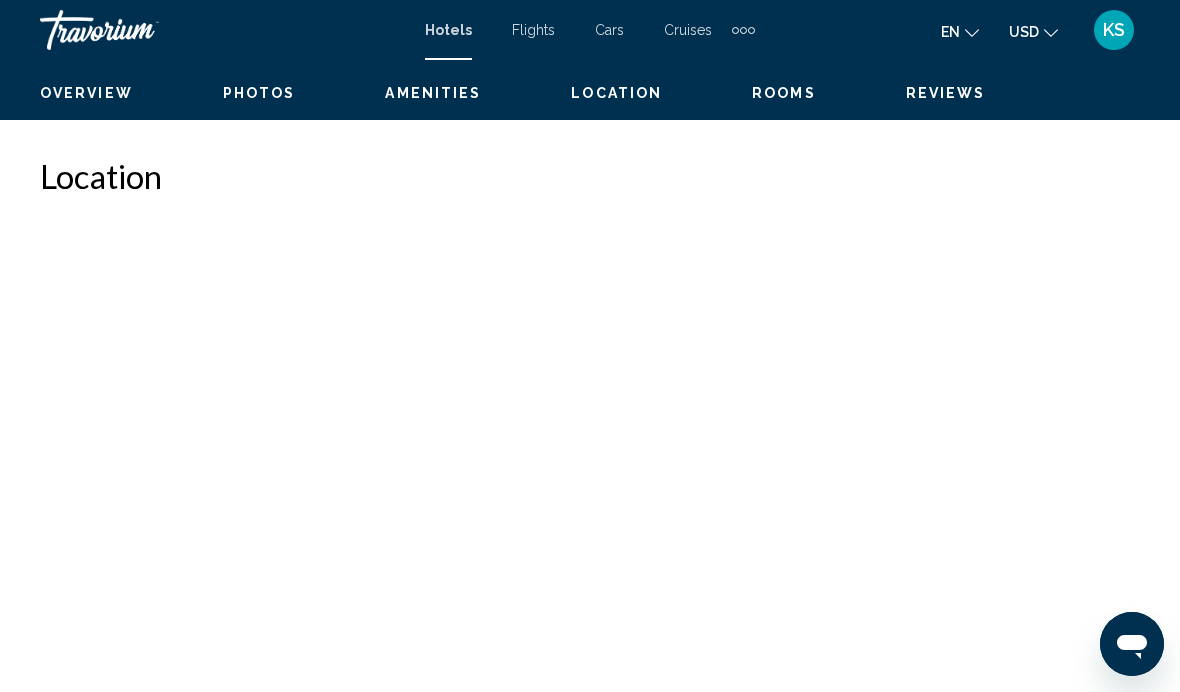scroll, scrollTop: 0, scrollLeft: 0, axis: both 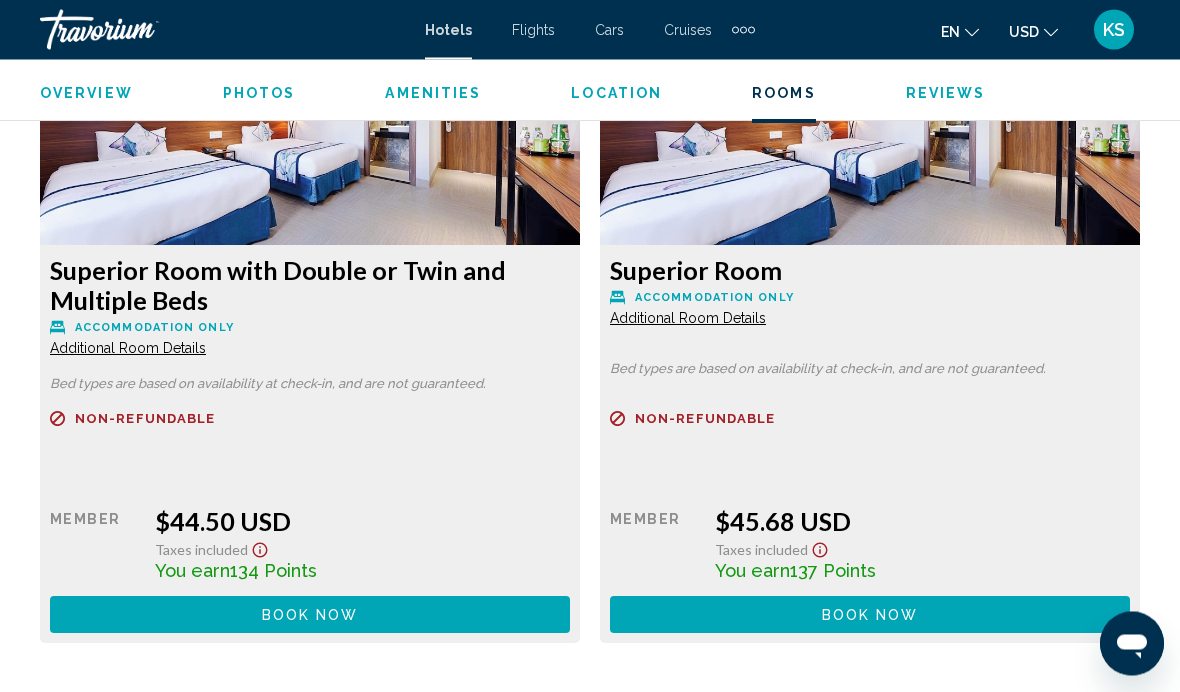 click on "Book now No longer available" at bounding box center (310, 615) 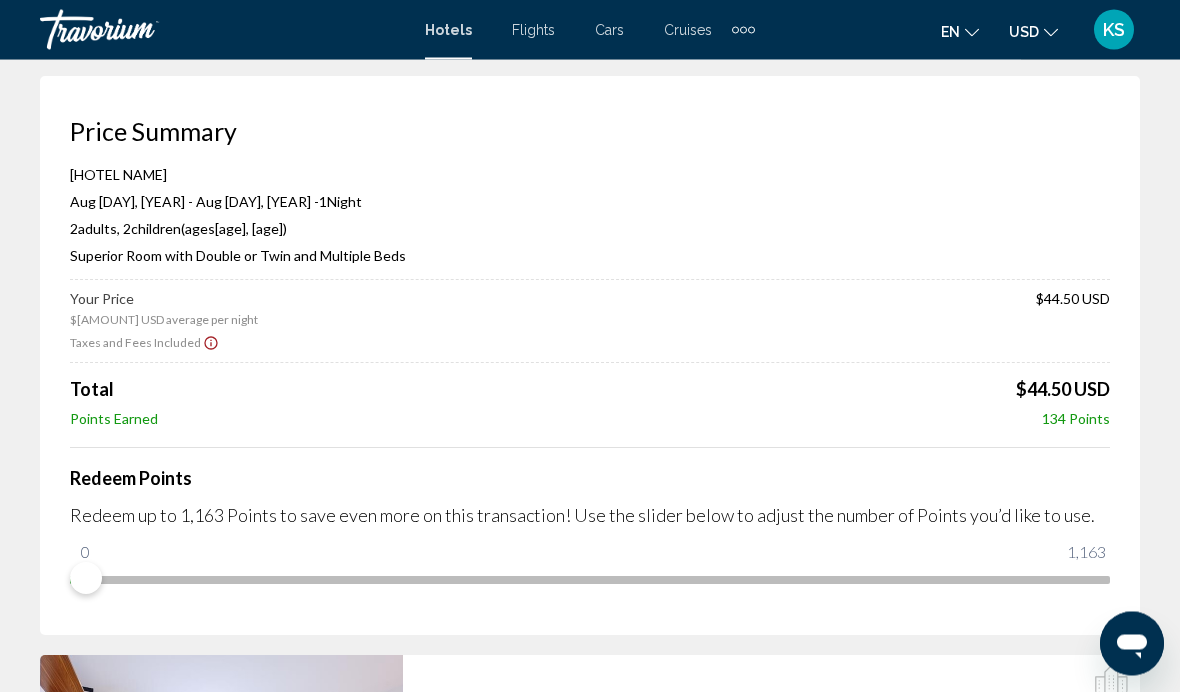 scroll, scrollTop: 0, scrollLeft: 0, axis: both 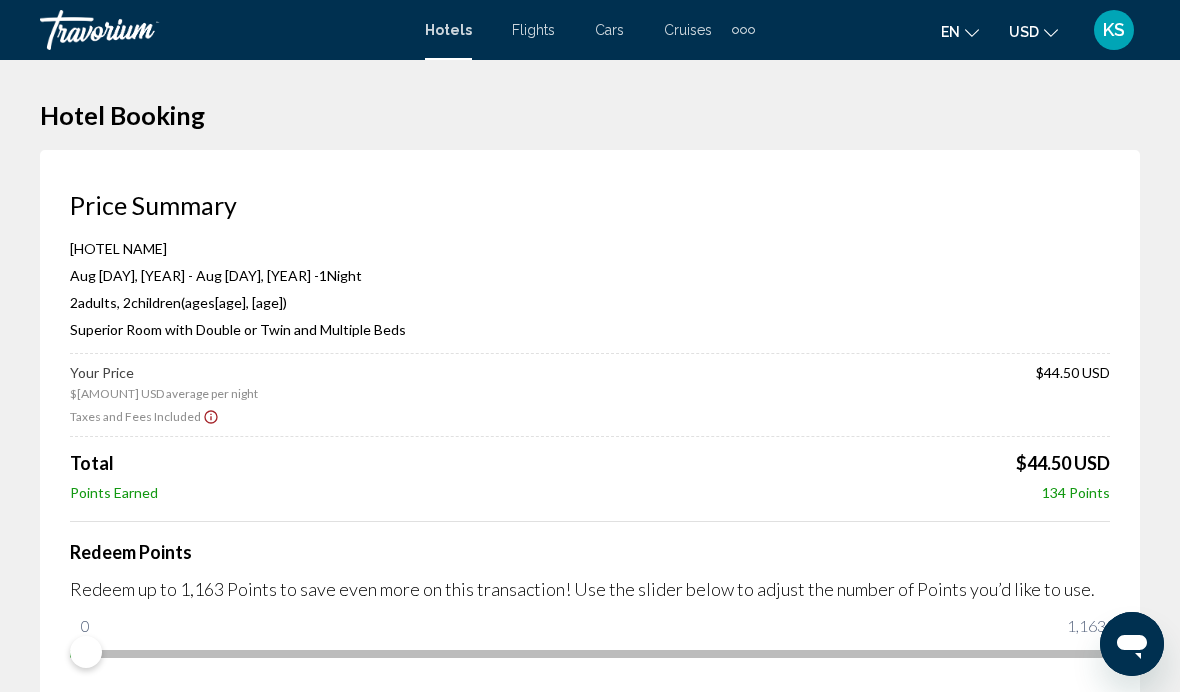 click on "KS" at bounding box center [1114, 30] 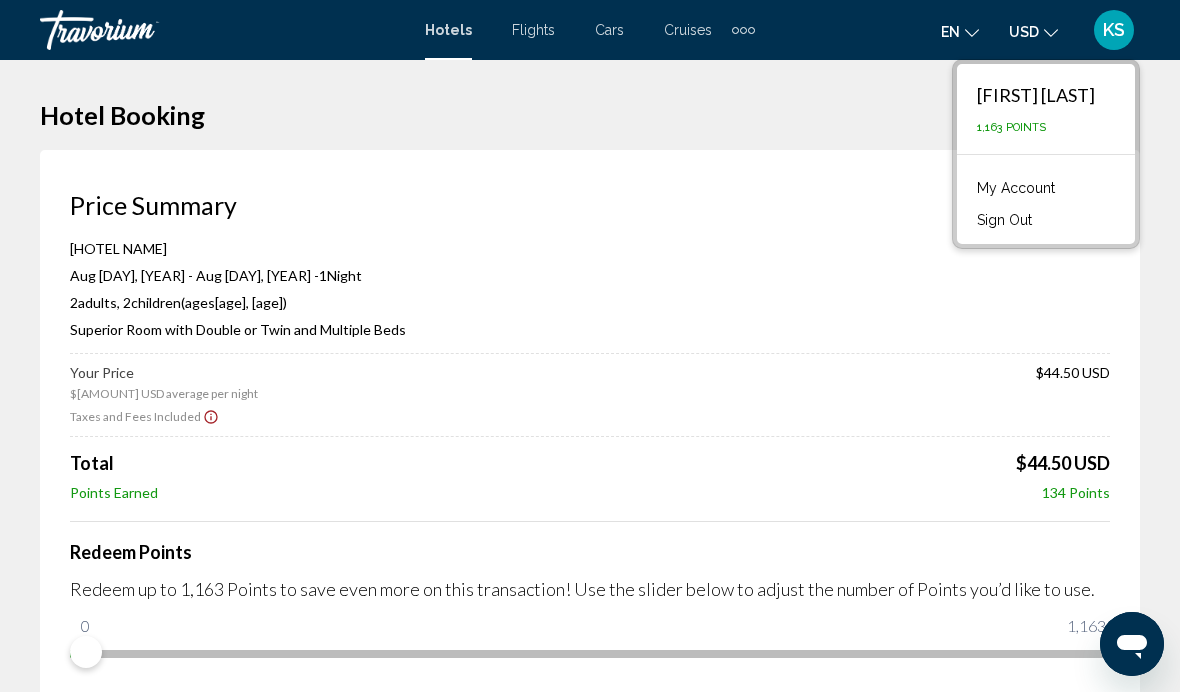 click on "Hotel Booking Price Summary [HOTEL NAME]  Aug [DAY], [YEAR] - Aug [DAY], [YEAR] -  1  Night Nights 2  Adult Adults , 2  Child Children  ( ages   [AGE], [AGE])   Superior Room with Double or Twin and Multiple Beds   Your Price  $[AMOUNT] USD average per night  $[AMOUNT] USD  Taxes and Fees Included
Total  $[AMOUNT] USD   Points Earned  134  Points  Redeem  Points Redeem up to 1,163  Points to save even more on this transaction! Use the slider below to adjust the number of Points you’d like to use. 0 1,163 0
[CITY], , [COUNTRY] [HOTEL NAME]
Check-in Aug [DAY], [YEAR]
Check-out Aug [DAY], [YEAR] 1  Night Nights
Guests 2  Adult , 2" at bounding box center [590, 2086] 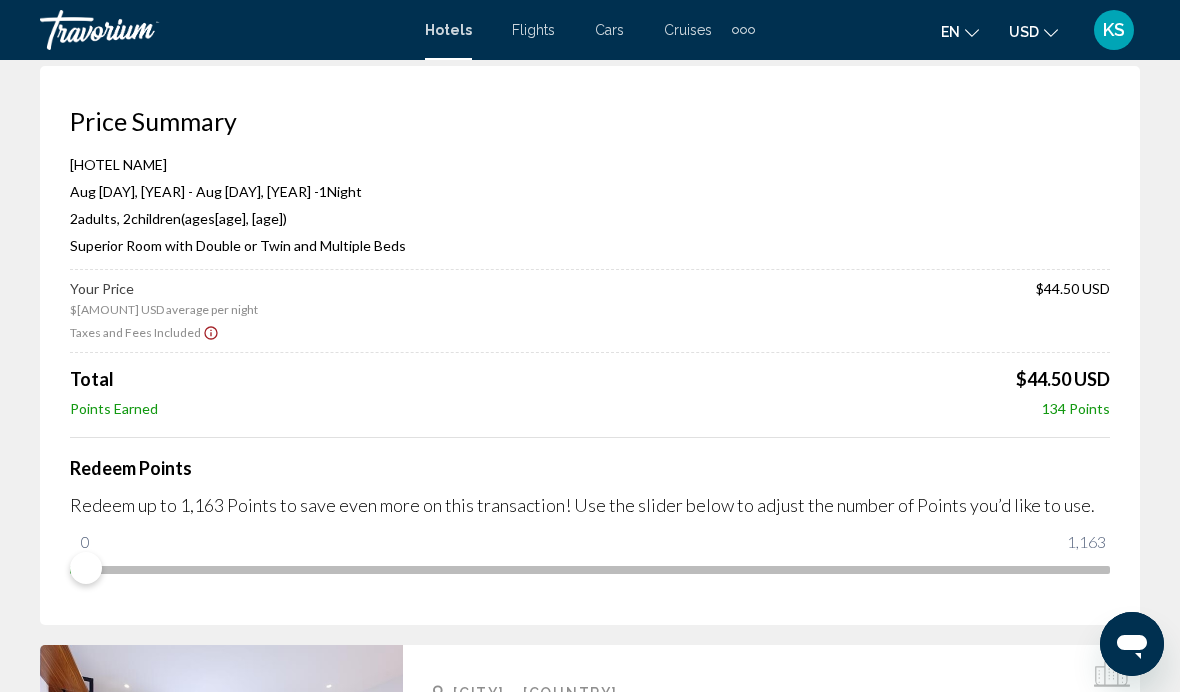 scroll, scrollTop: 0, scrollLeft: 0, axis: both 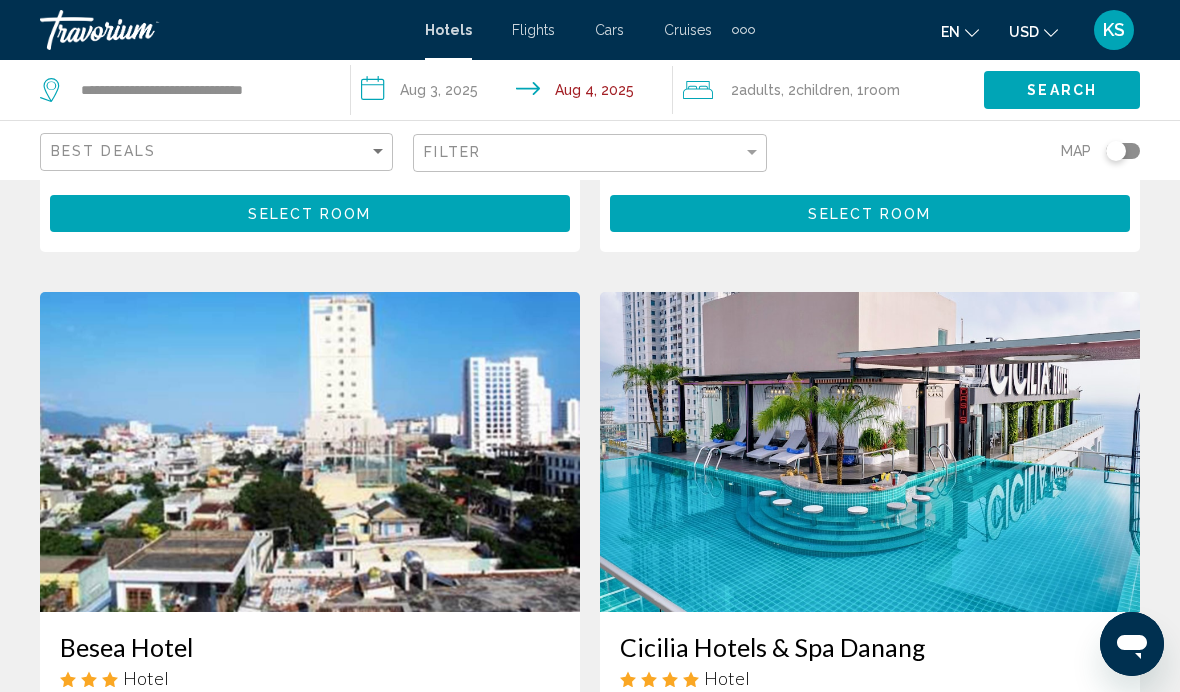 click at bounding box center (310, 452) 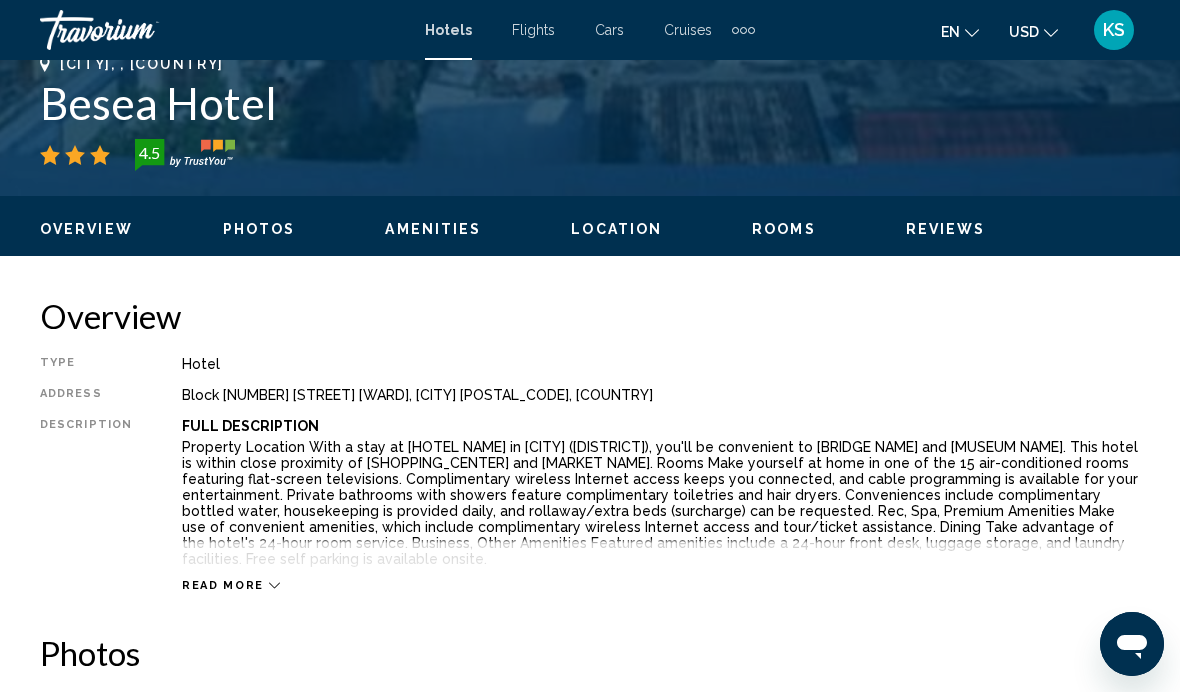 scroll, scrollTop: 793, scrollLeft: 0, axis: vertical 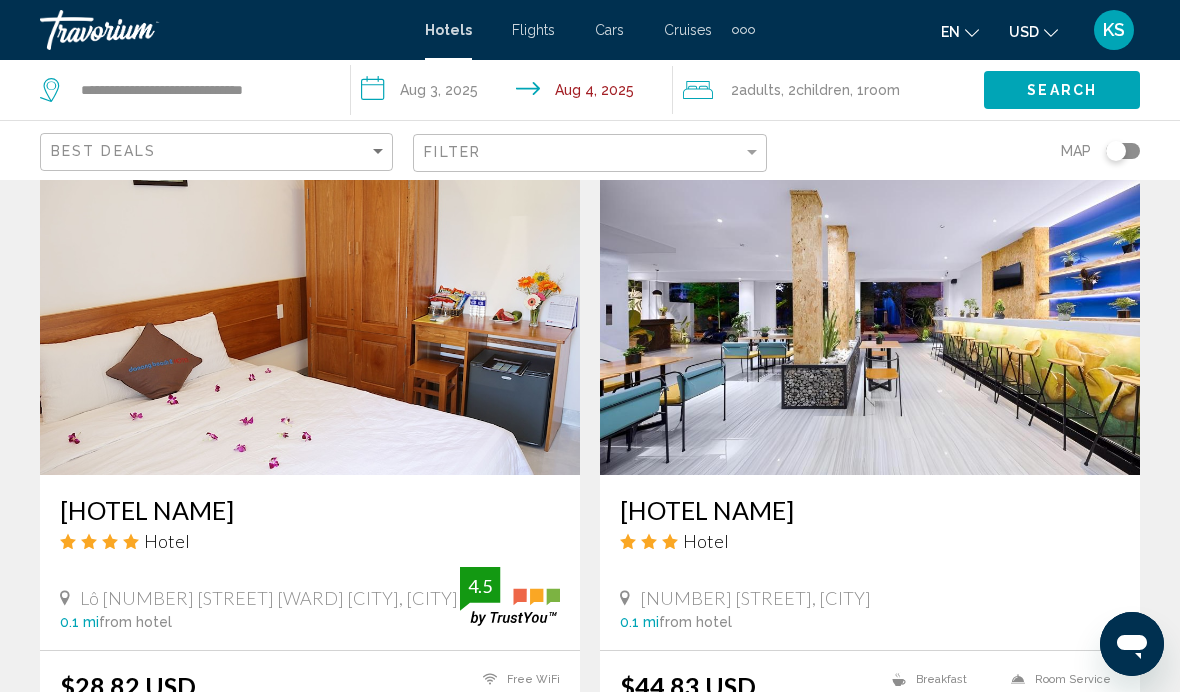 click at bounding box center (310, 315) 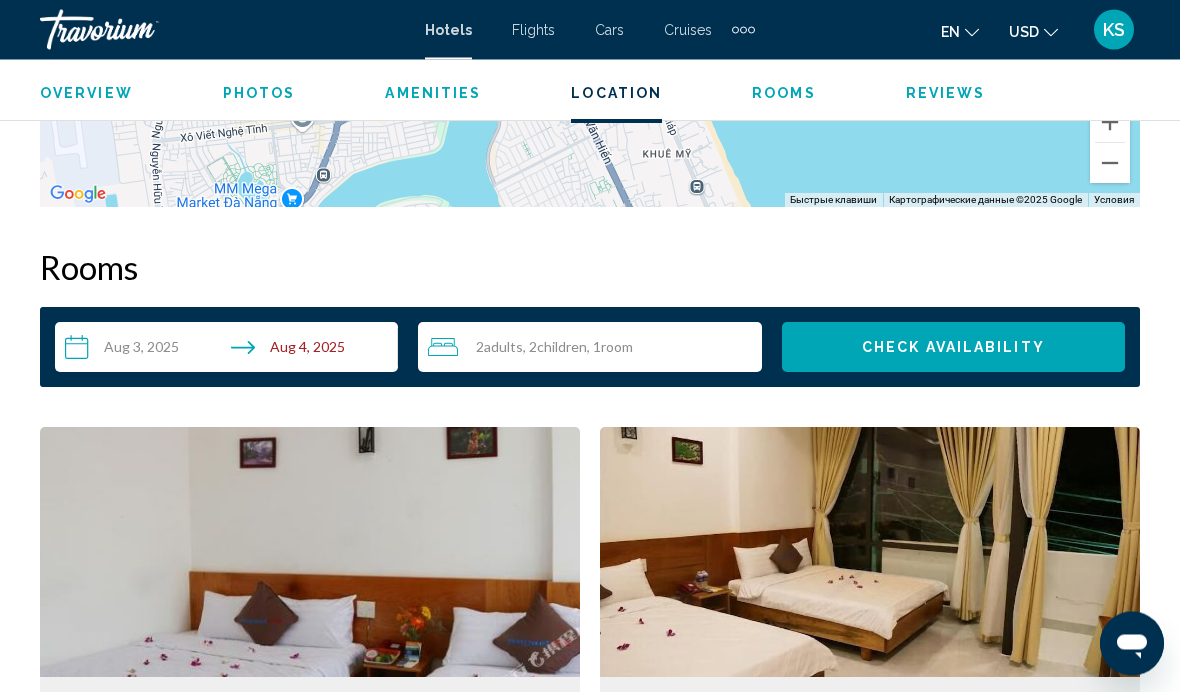 scroll, scrollTop: 2761, scrollLeft: 0, axis: vertical 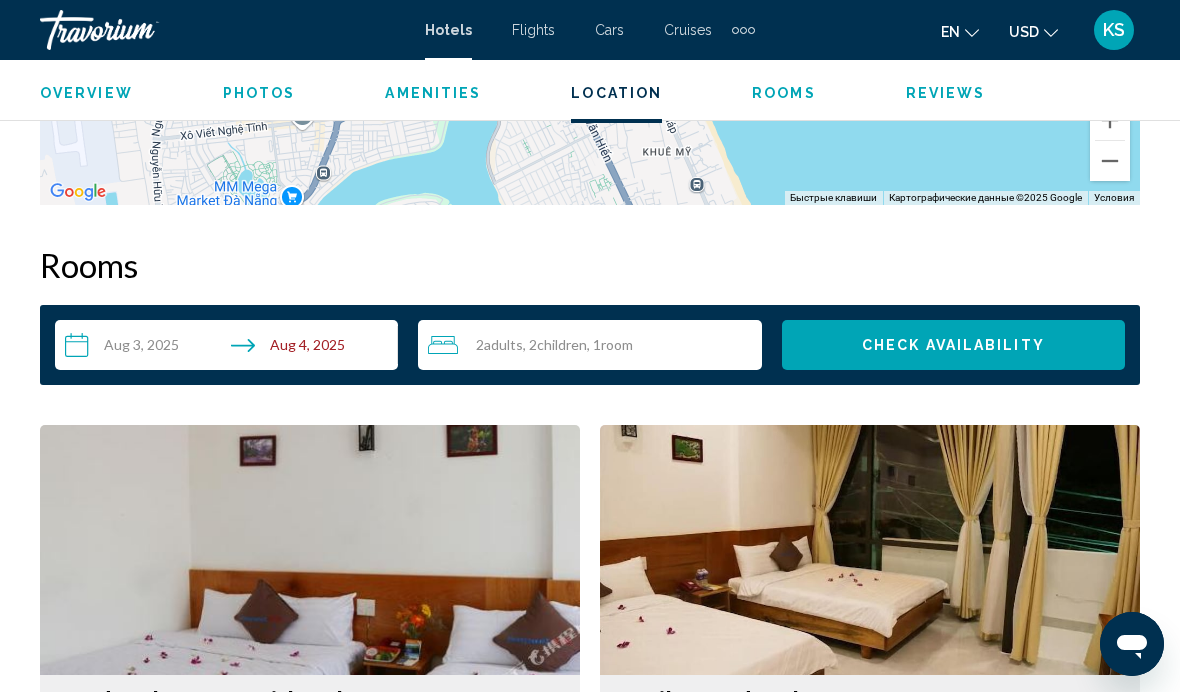 click on "KS" at bounding box center [1114, 30] 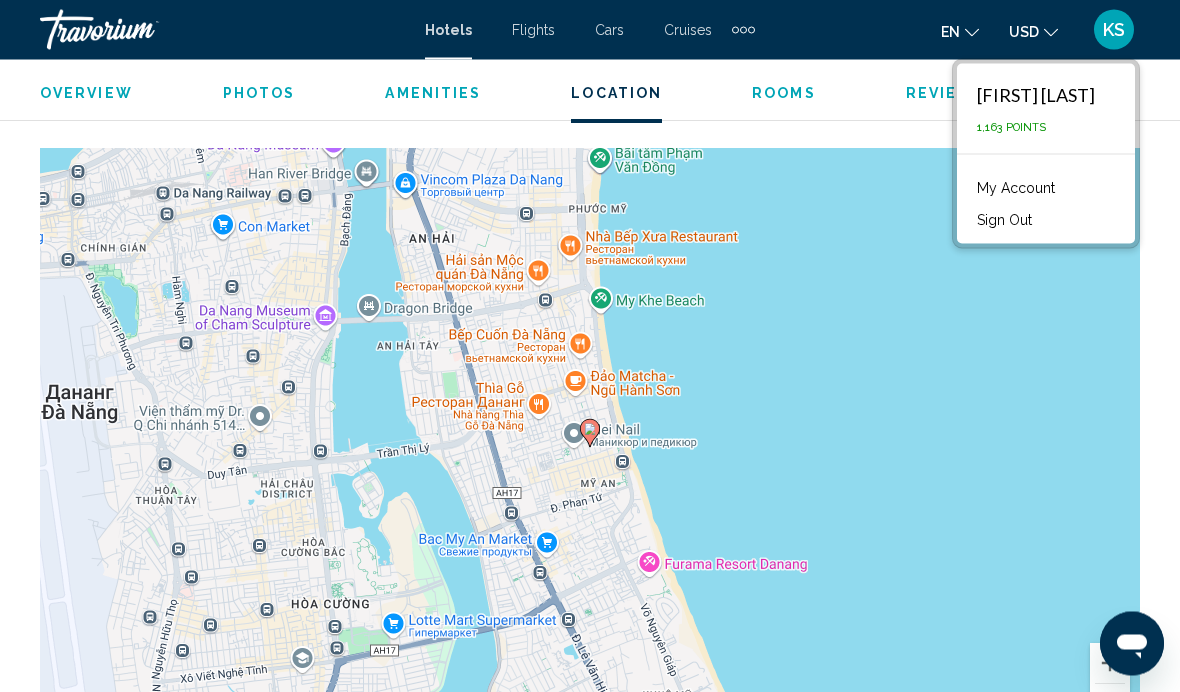 scroll, scrollTop: 2218, scrollLeft: 0, axis: vertical 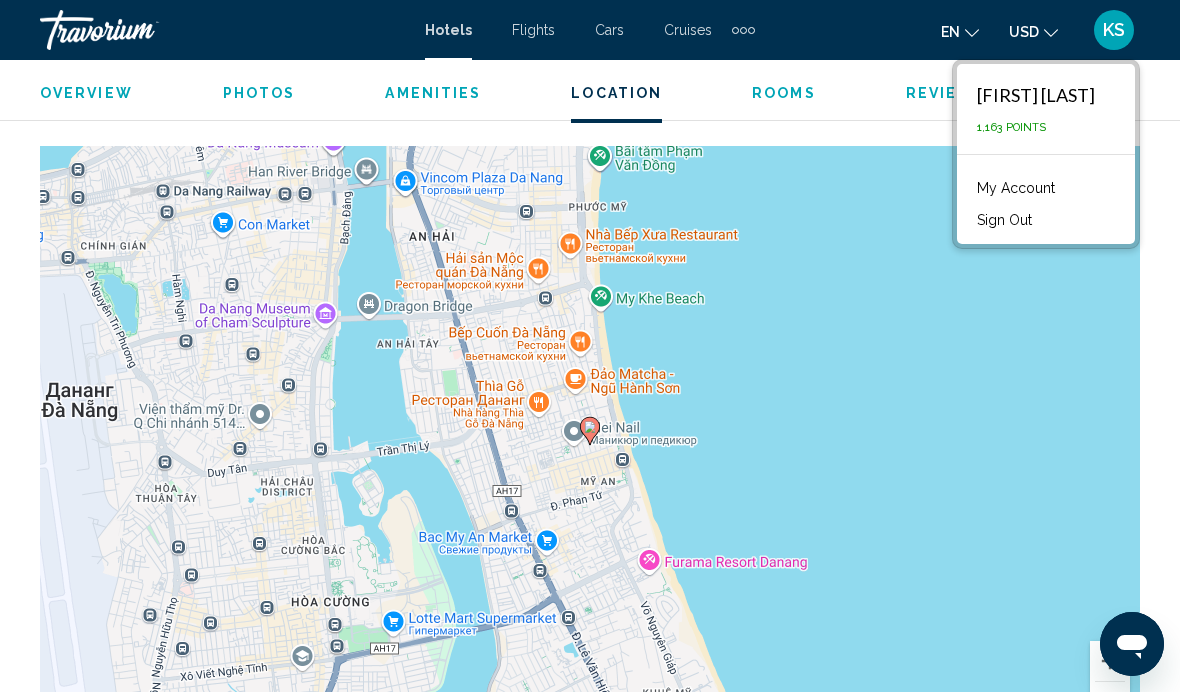 click at bounding box center (1110, 702) 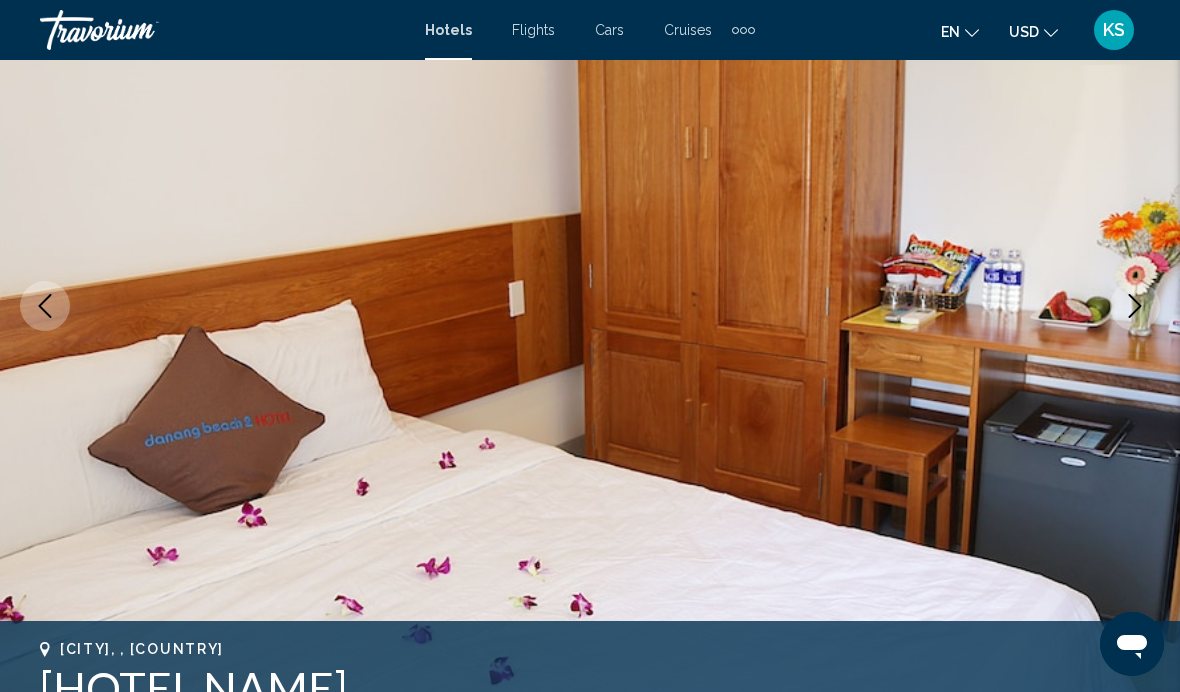 scroll, scrollTop: 0, scrollLeft: 0, axis: both 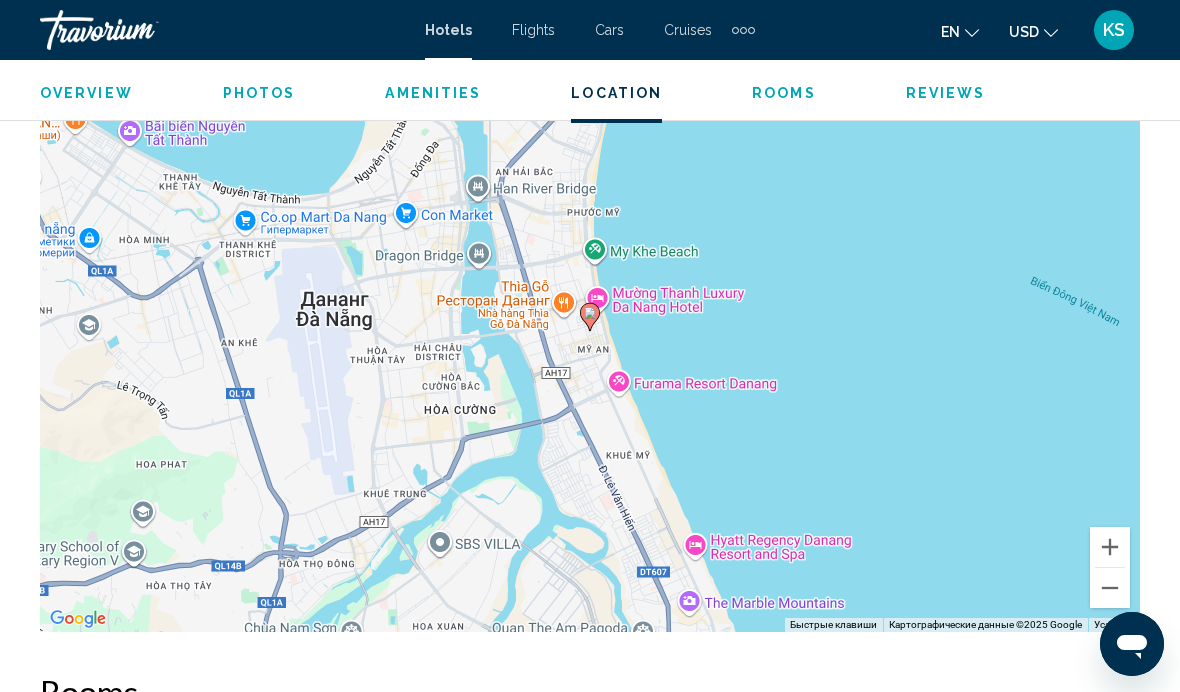 click 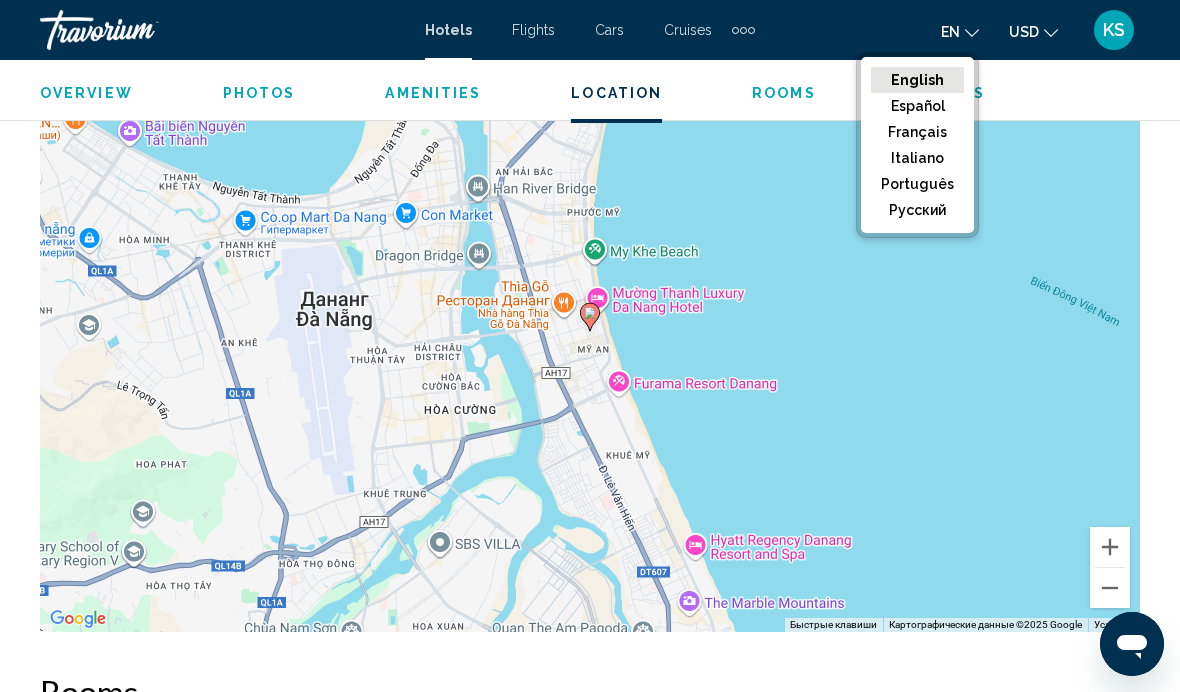 click on "русский" 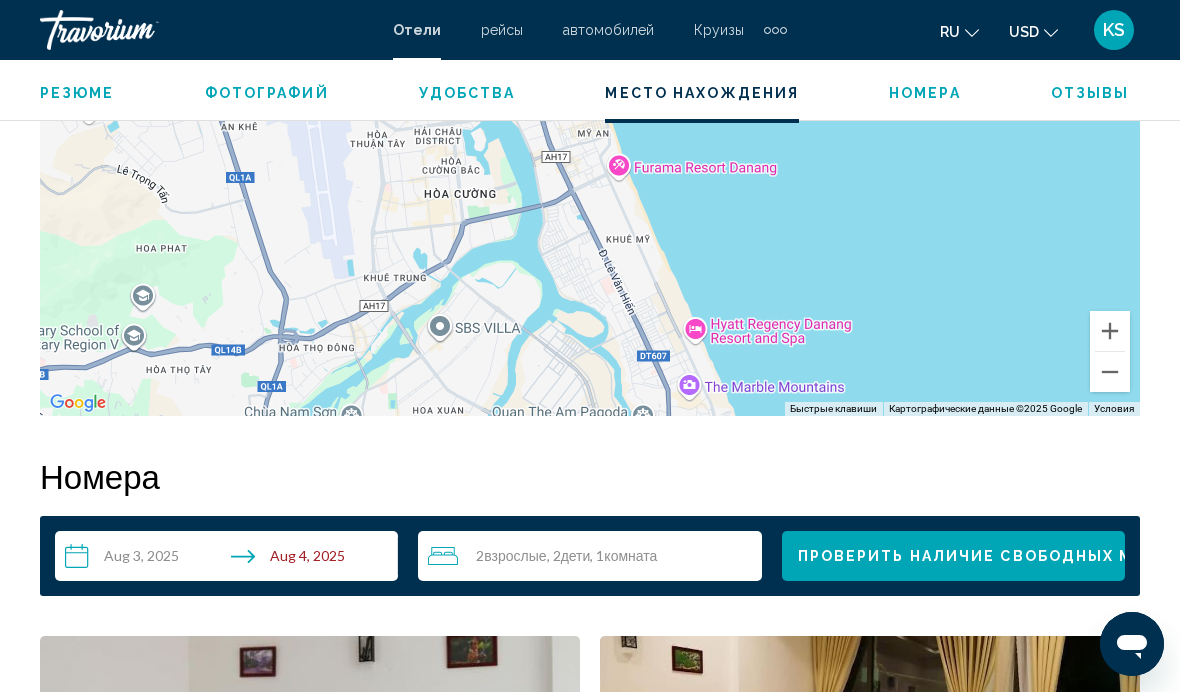 scroll, scrollTop: 2582, scrollLeft: 0, axis: vertical 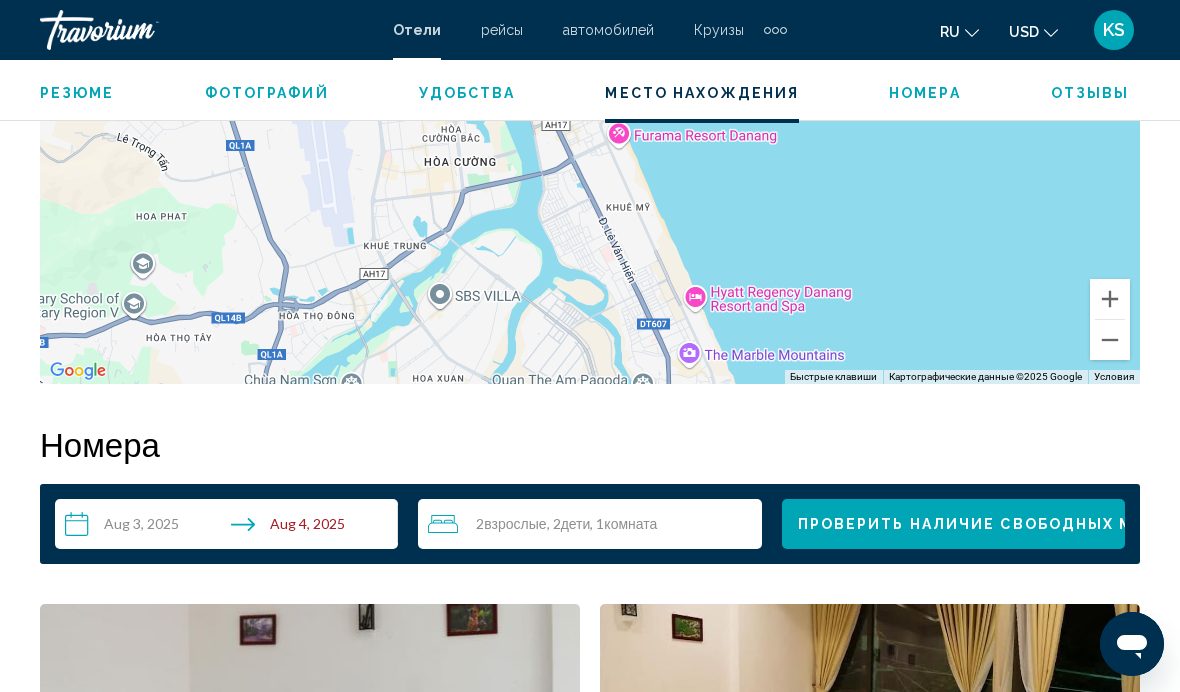 click at bounding box center [1110, 340] 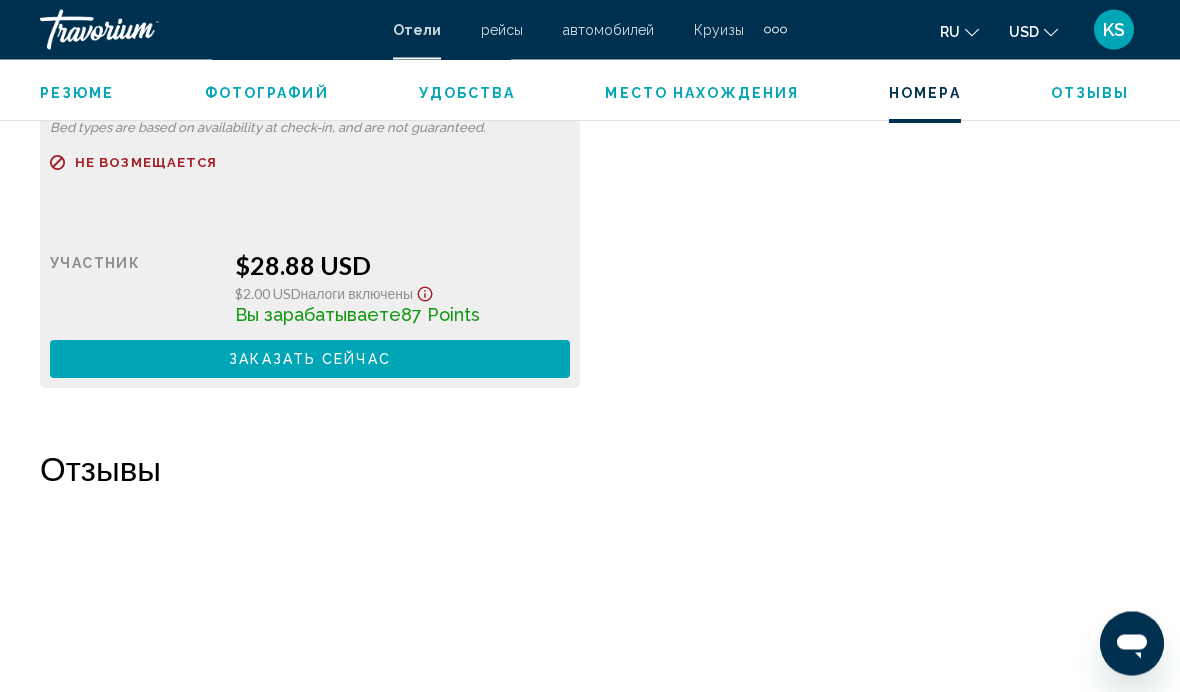 scroll, scrollTop: 4068, scrollLeft: 0, axis: vertical 